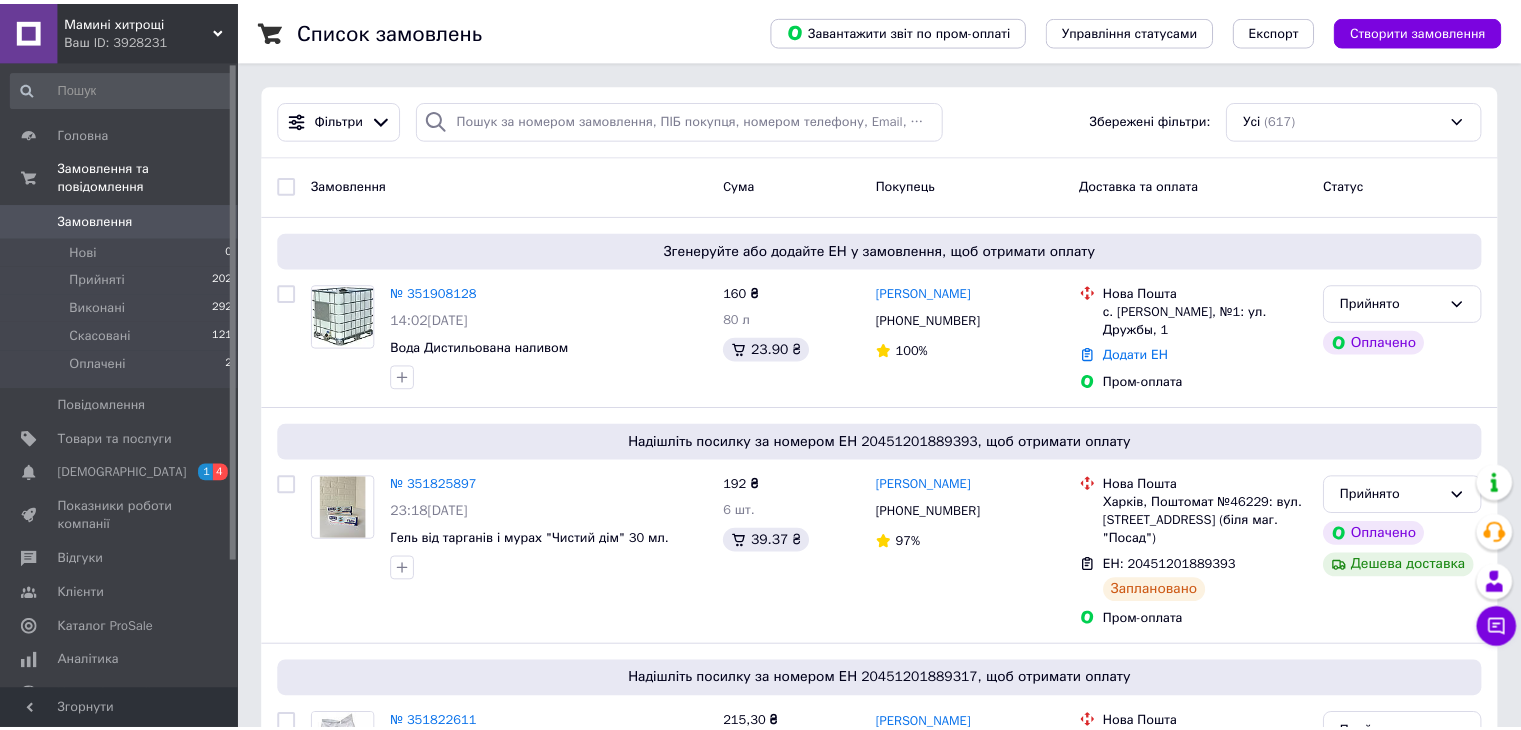 scroll, scrollTop: 0, scrollLeft: 0, axis: both 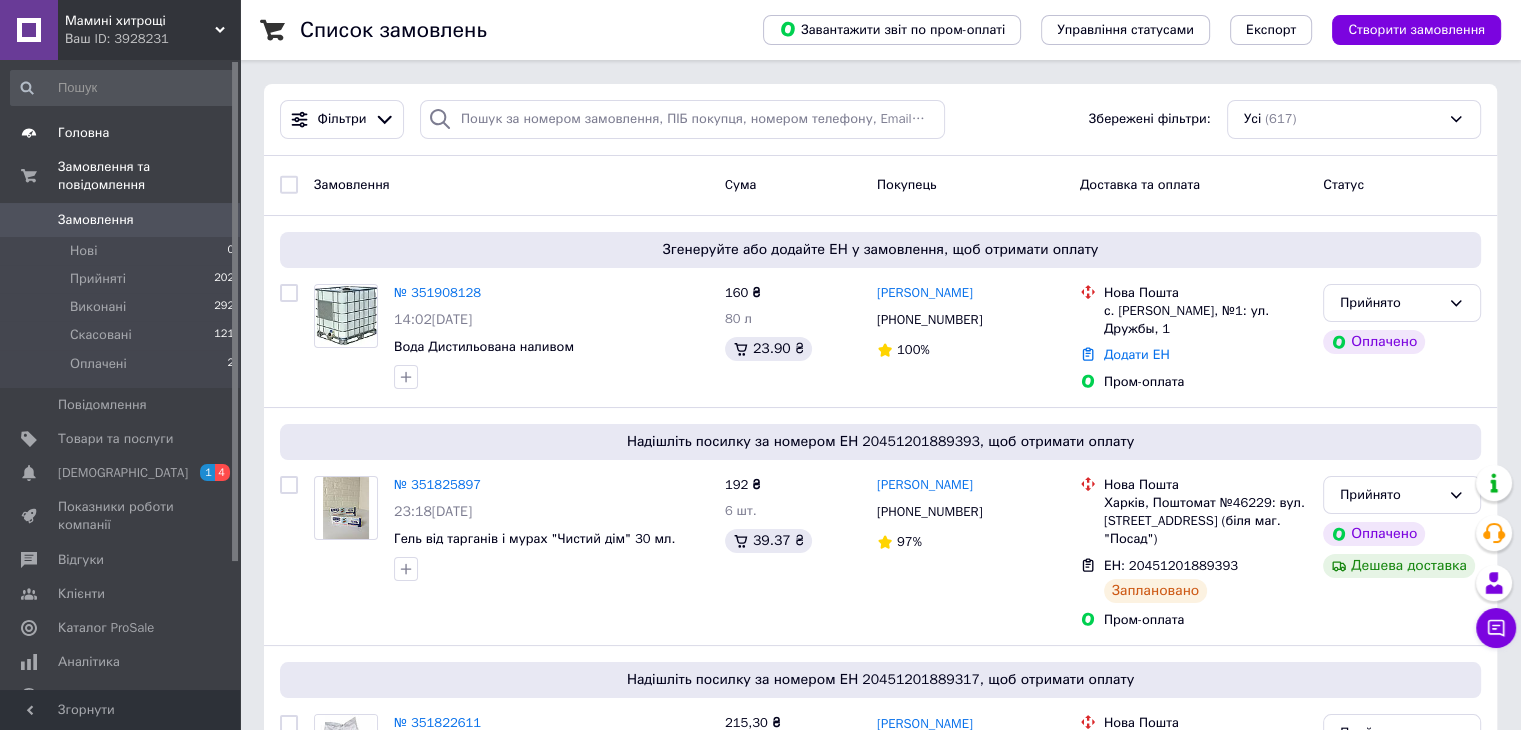 click on "Головна" at bounding box center (83, 133) 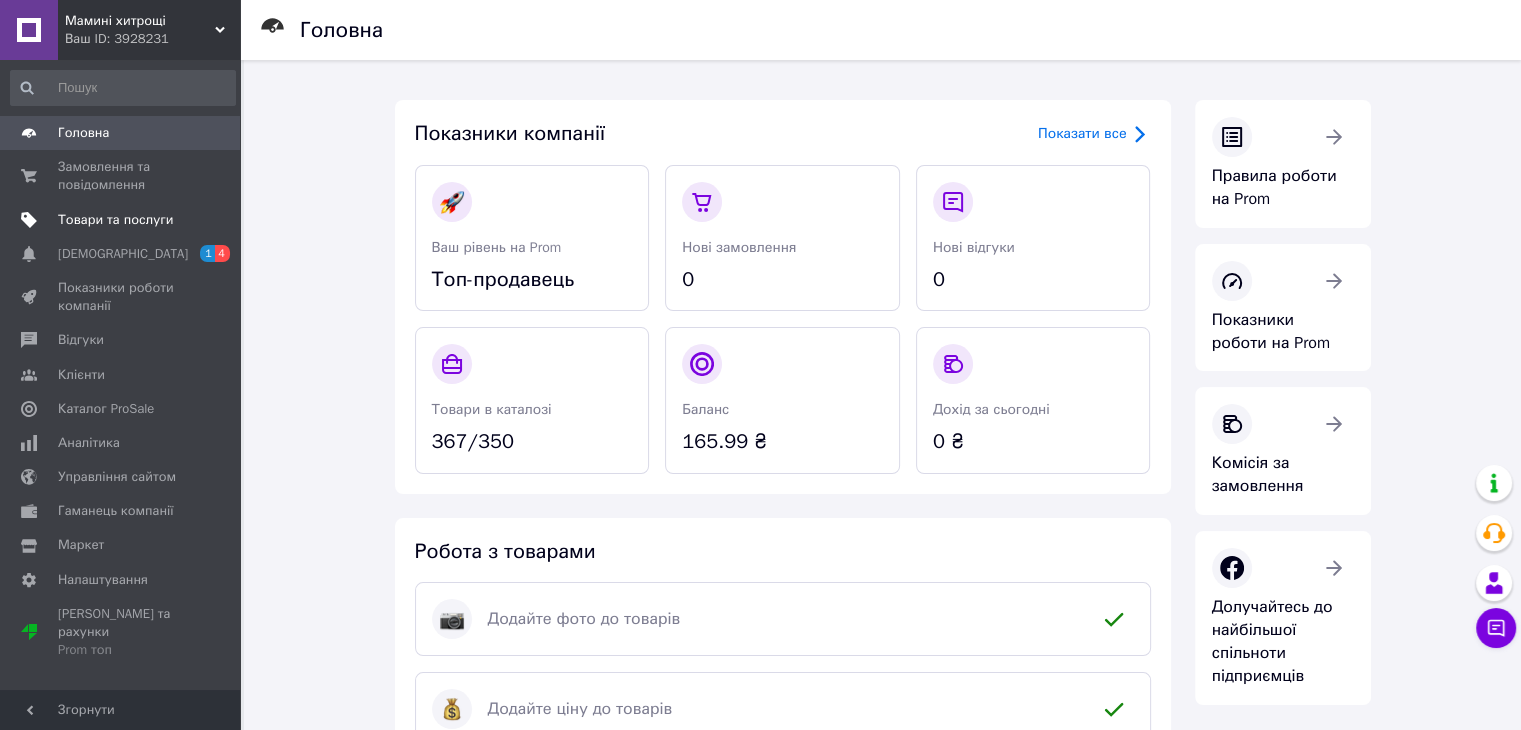 click on "Товари та послуги" at bounding box center [115, 220] 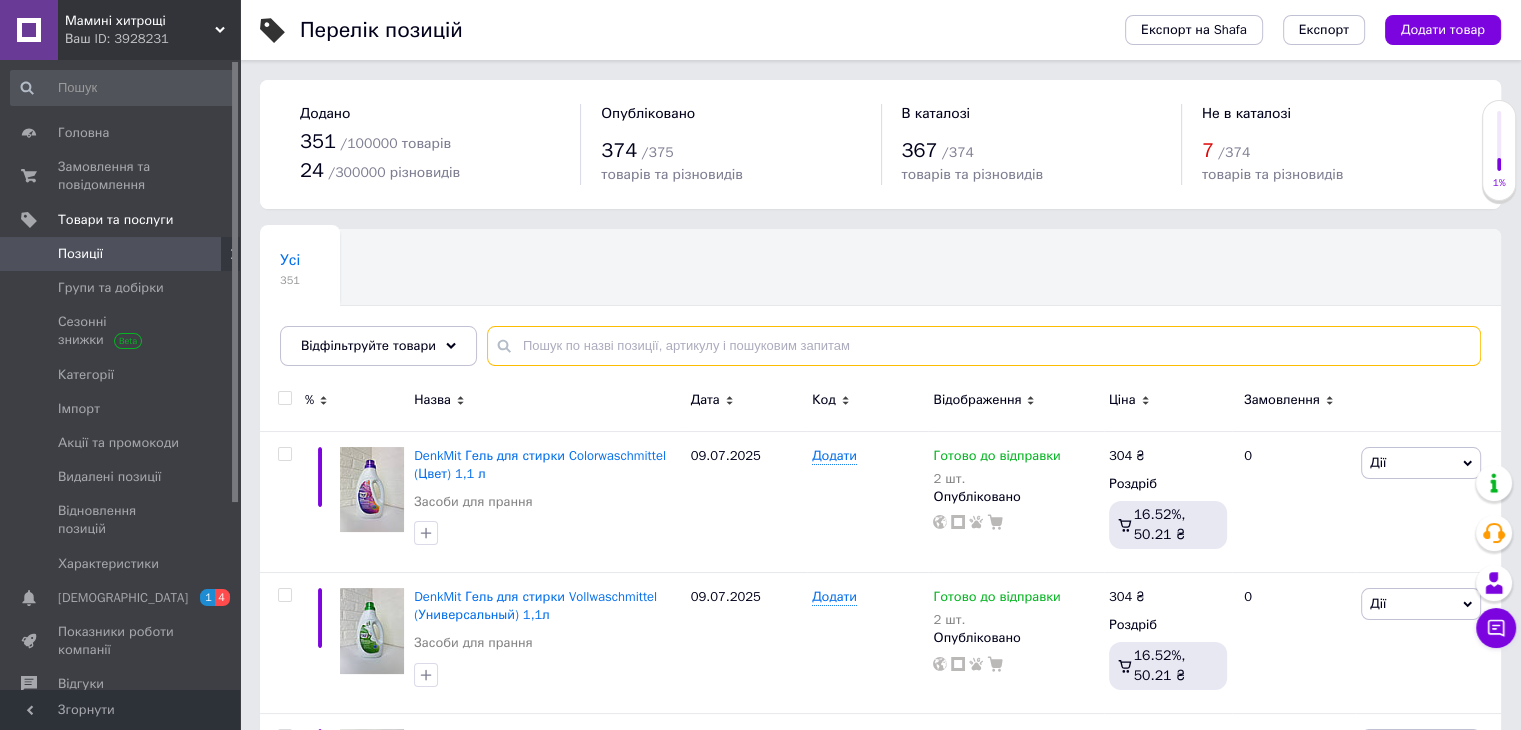 click at bounding box center [984, 346] 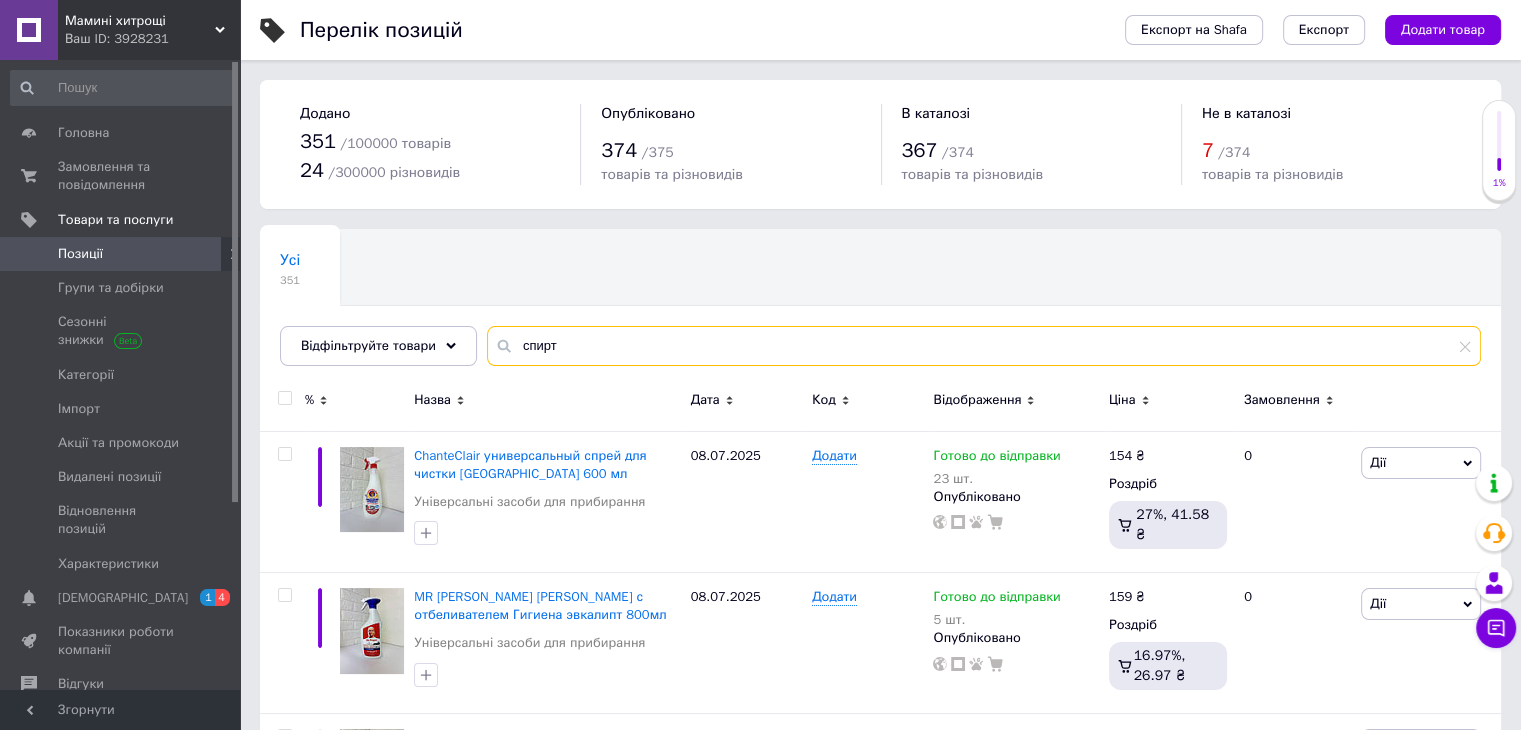 click on "спирт" at bounding box center (984, 346) 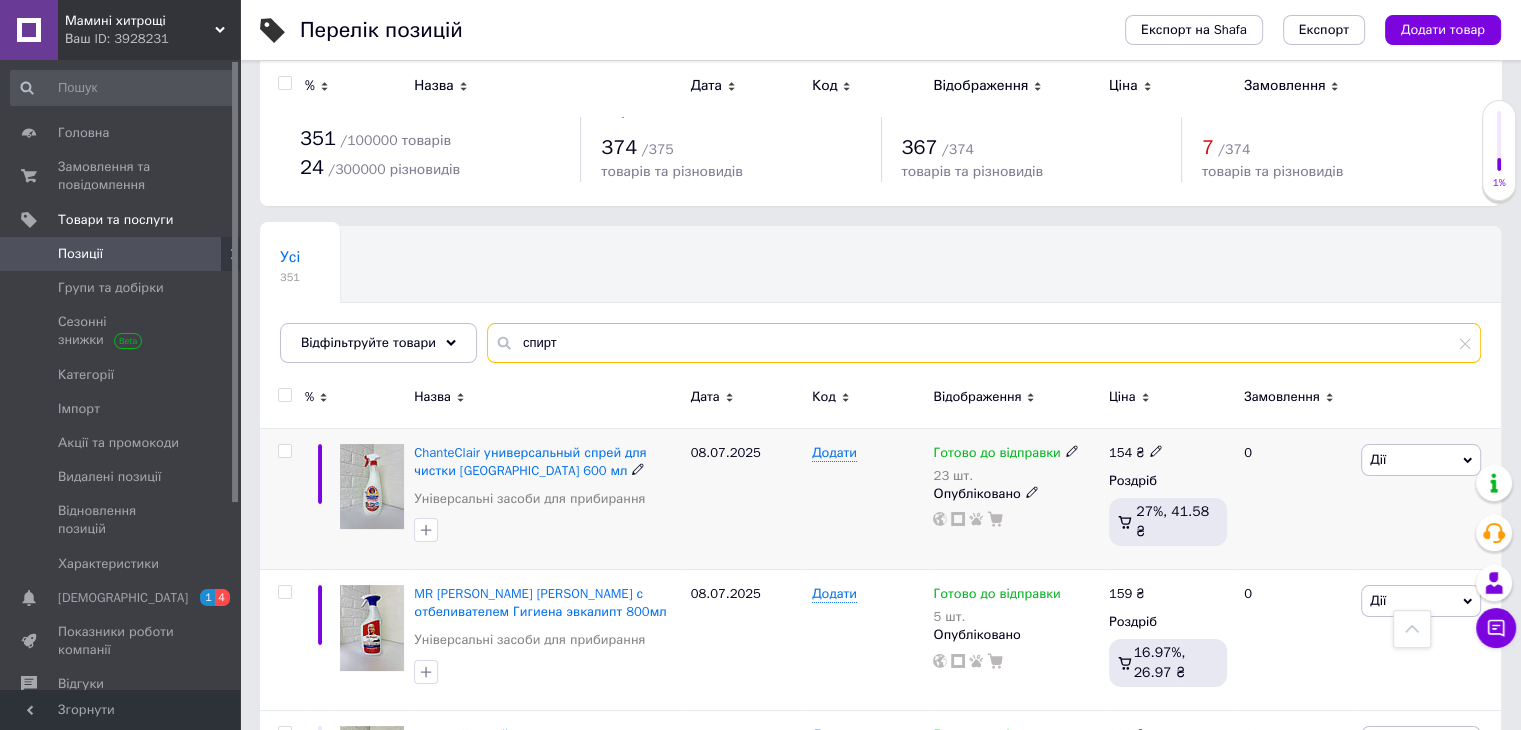 scroll, scrollTop: 0, scrollLeft: 0, axis: both 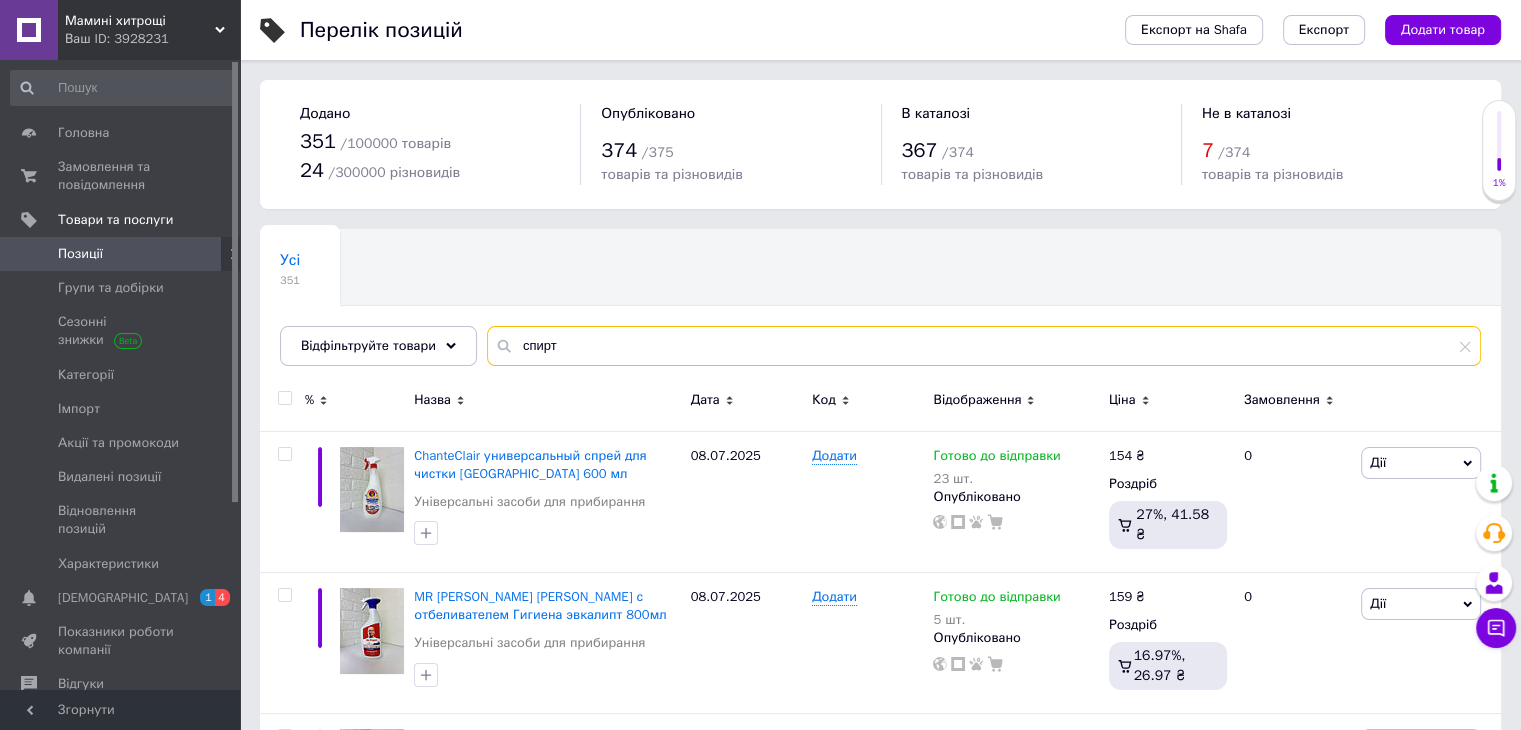 click on "спирт" at bounding box center (984, 346) 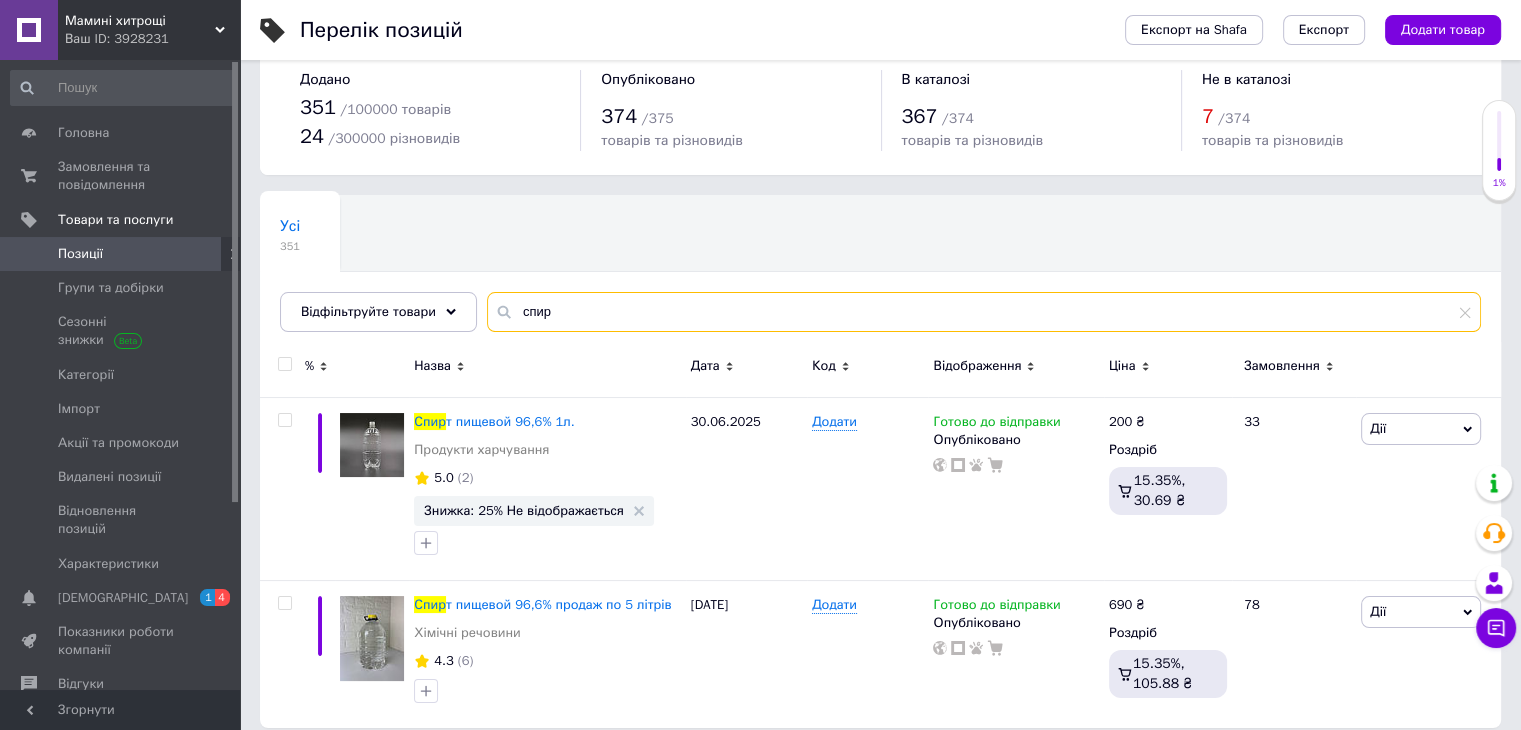 scroll, scrollTop: 51, scrollLeft: 0, axis: vertical 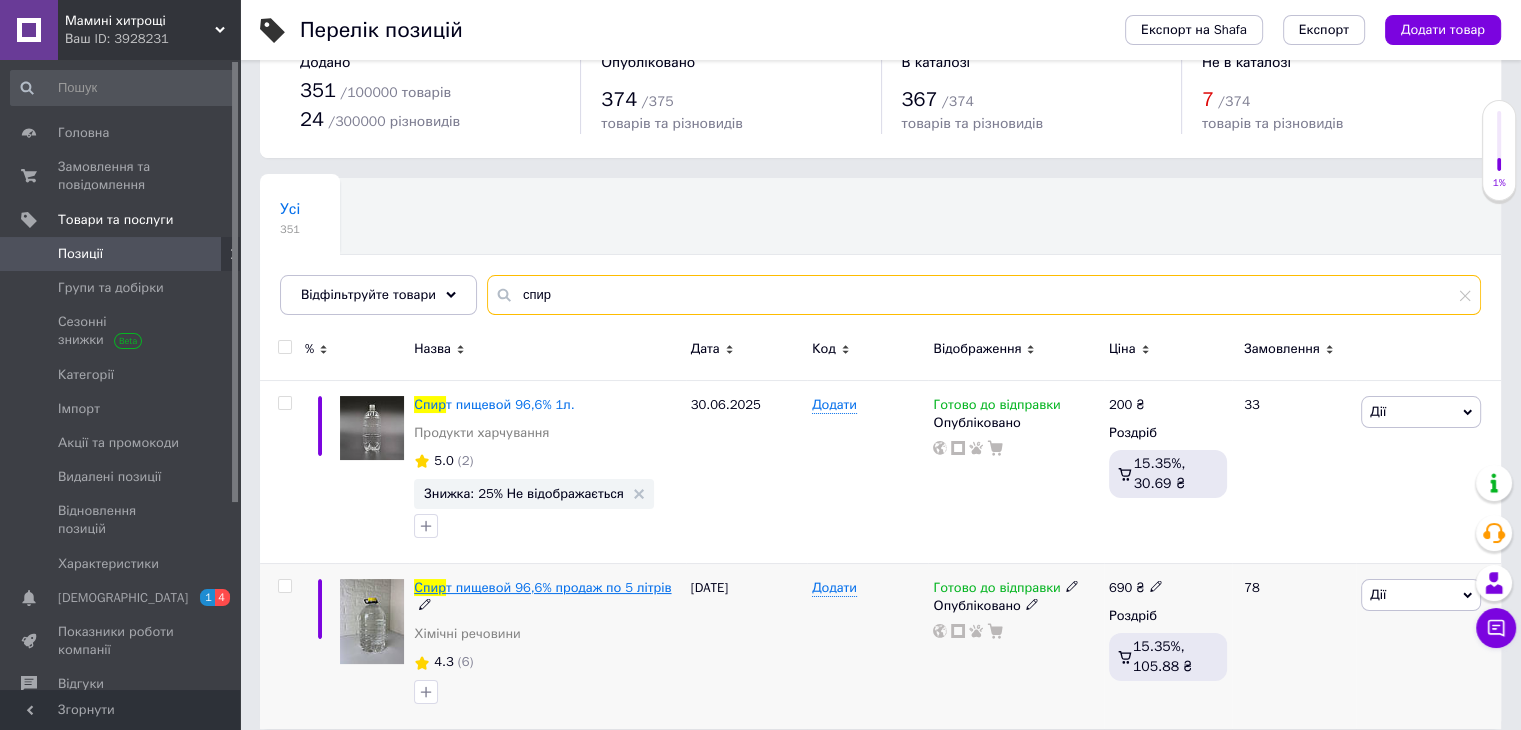 type on "спир" 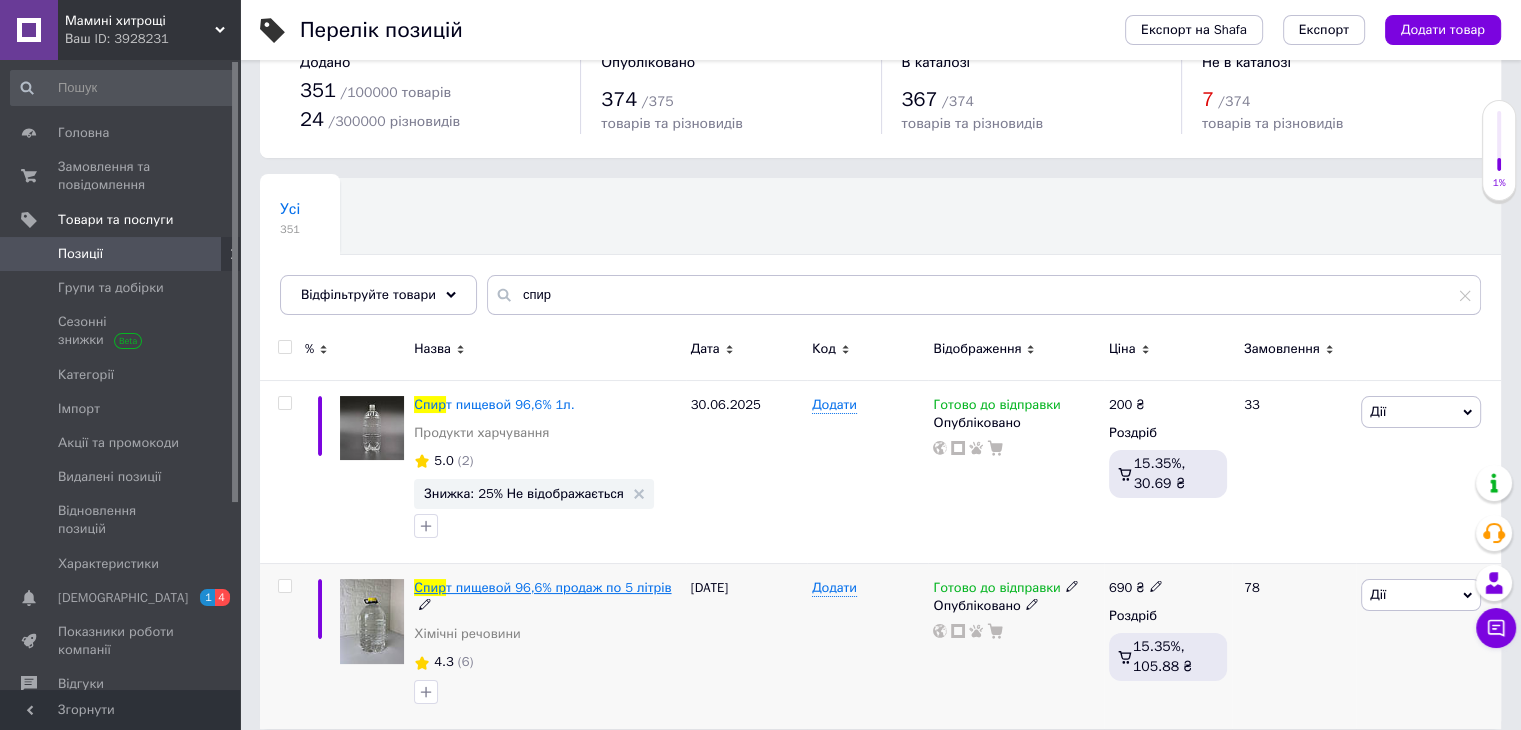 click on "т пищевой 96,6% продаж по 5 літрів" at bounding box center [559, 587] 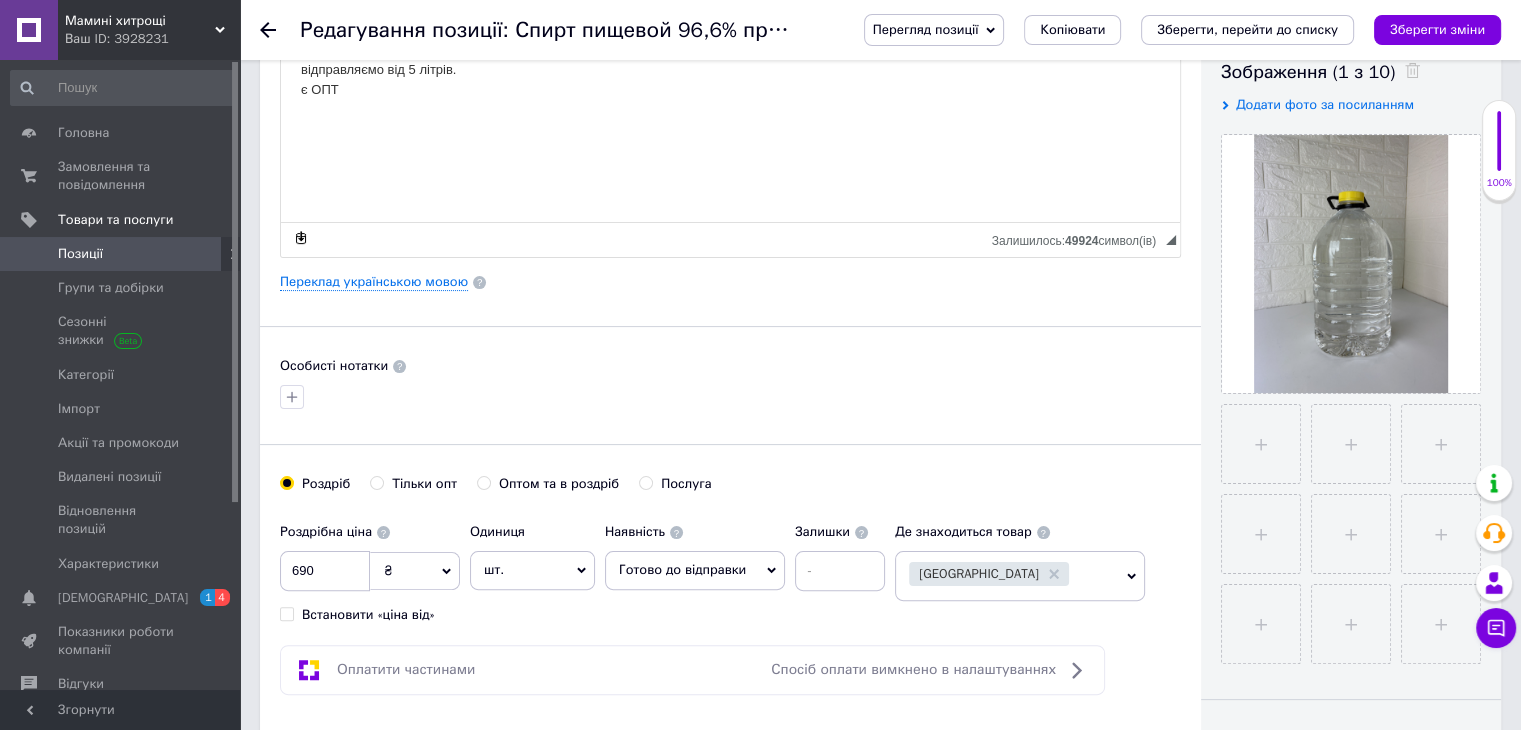 scroll, scrollTop: 500, scrollLeft: 0, axis: vertical 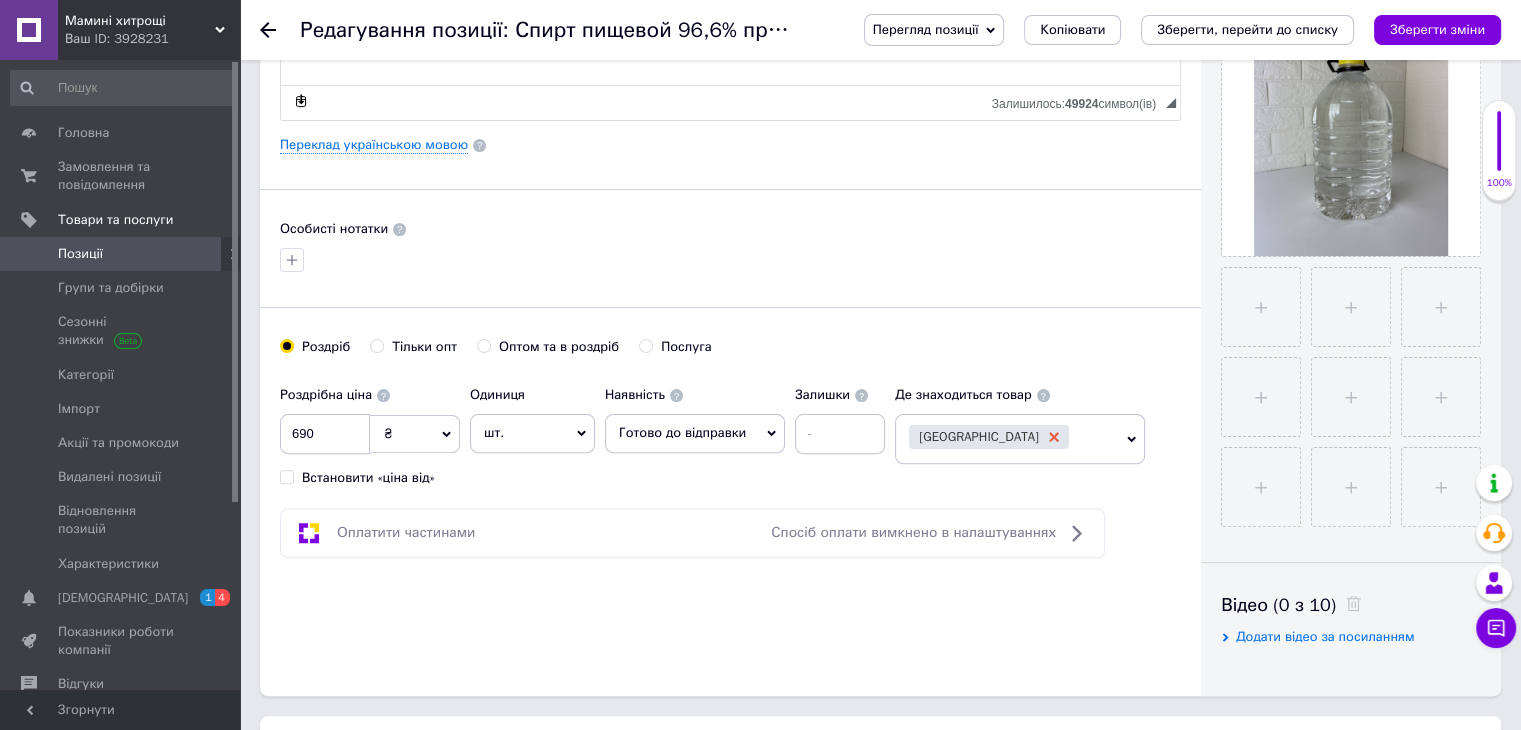 click 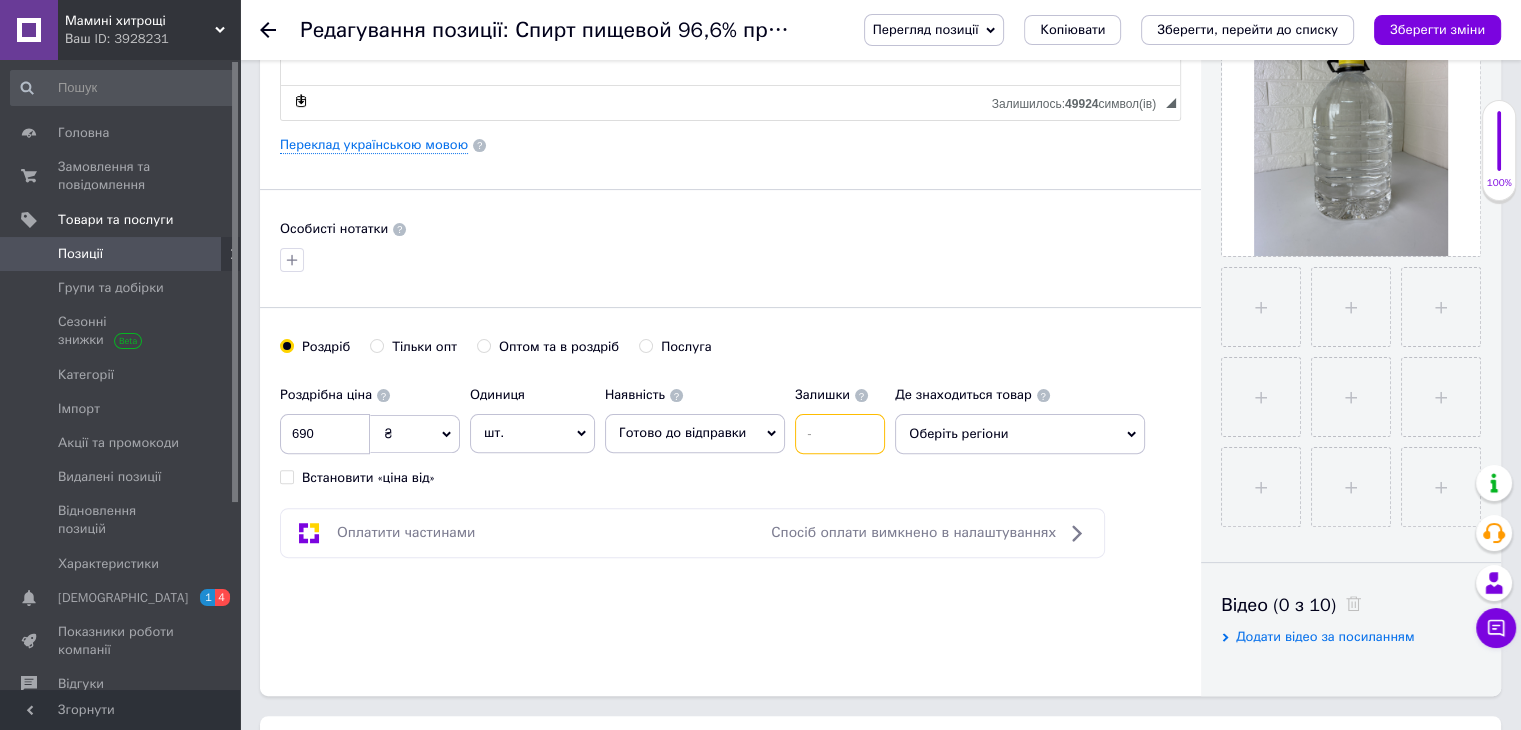 drag, startPoint x: 844, startPoint y: 439, endPoint x: 792, endPoint y: 449, distance: 52.95281 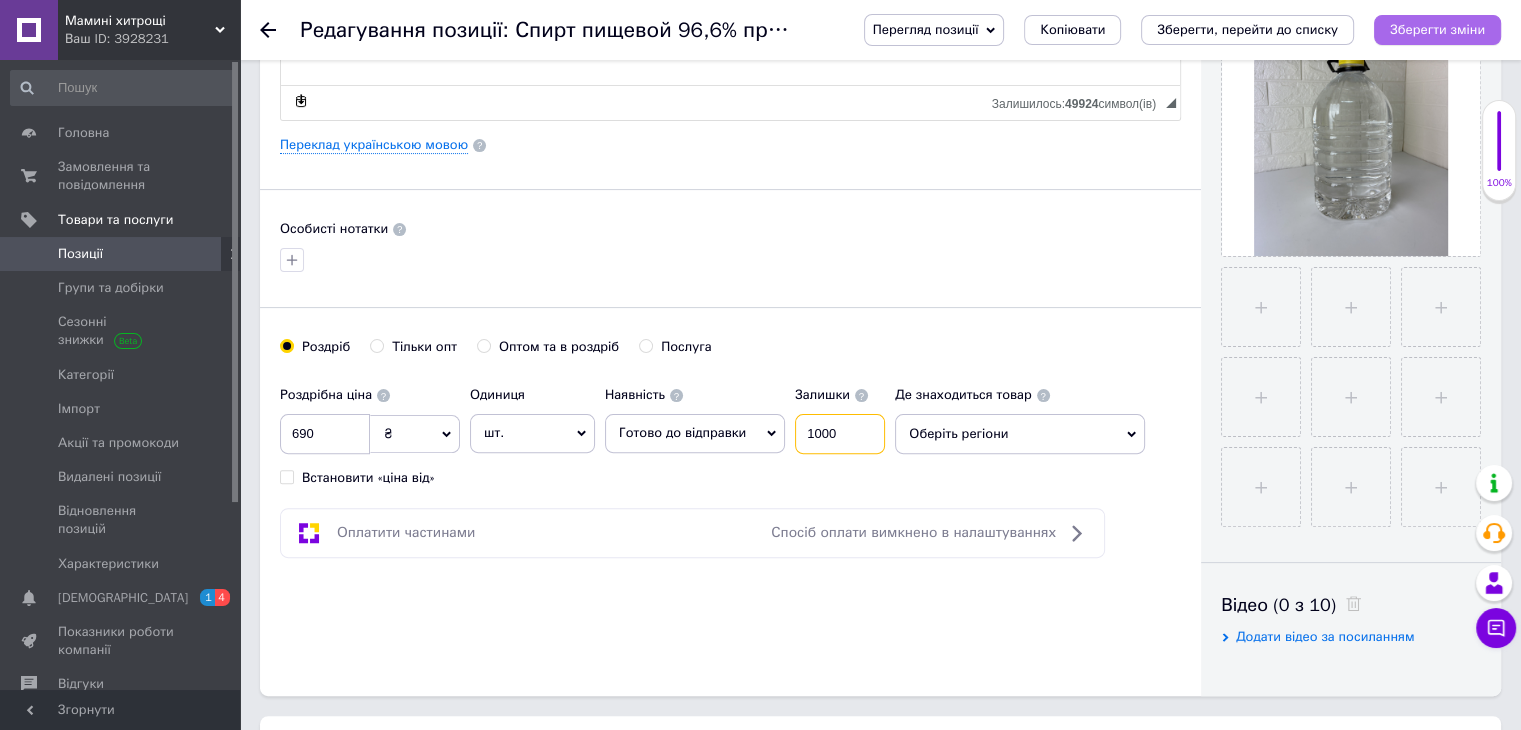 type on "1000" 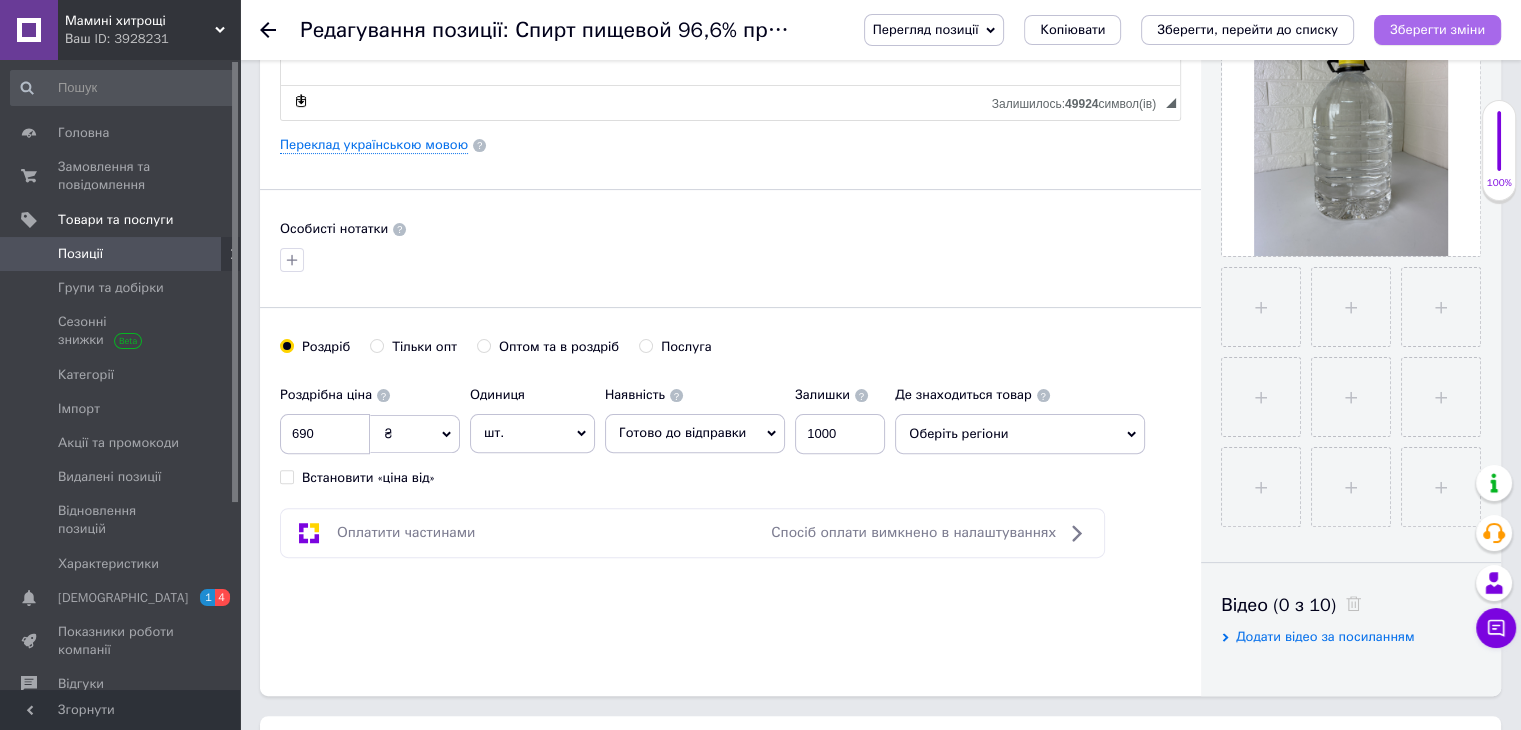 click on "Зберегти зміни" at bounding box center (1437, 29) 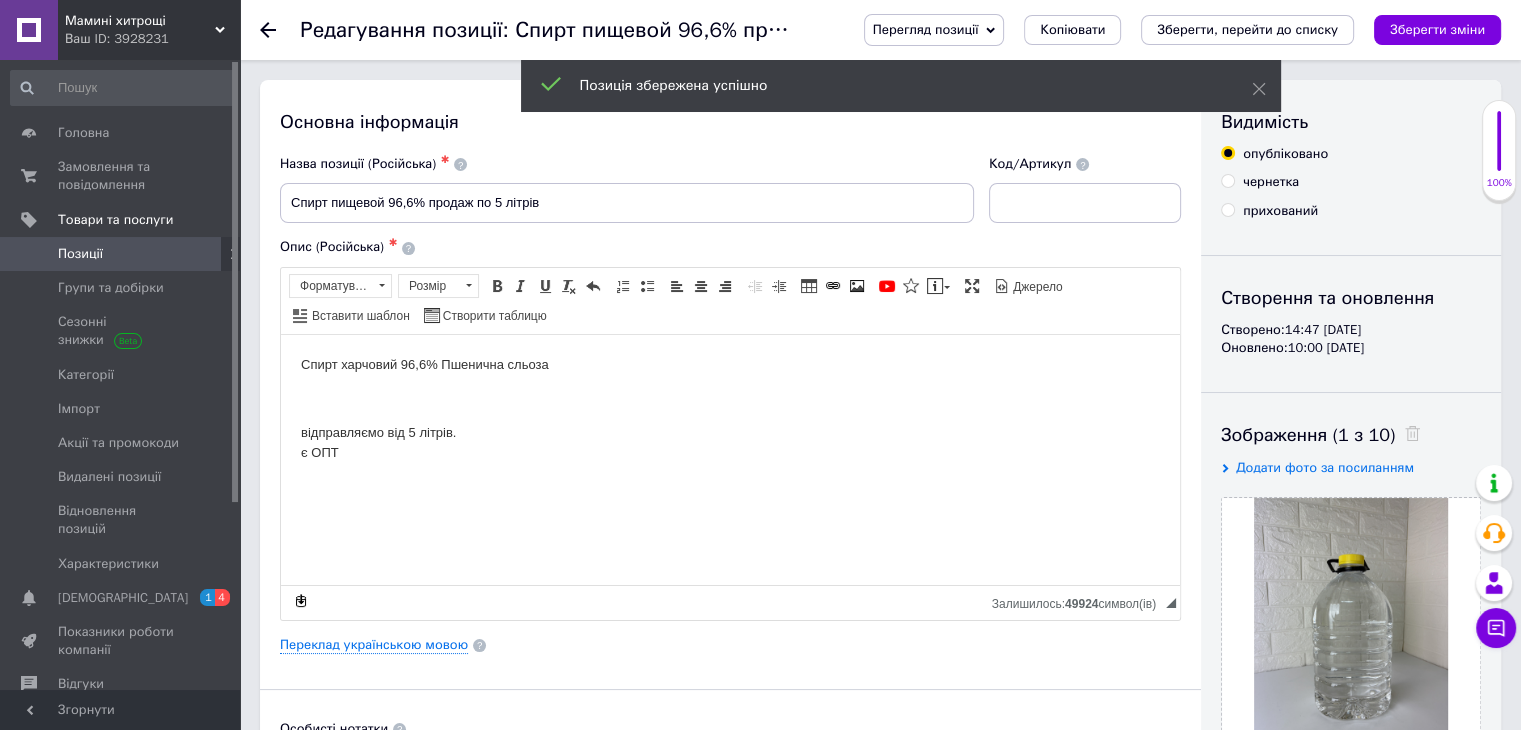 scroll, scrollTop: 0, scrollLeft: 0, axis: both 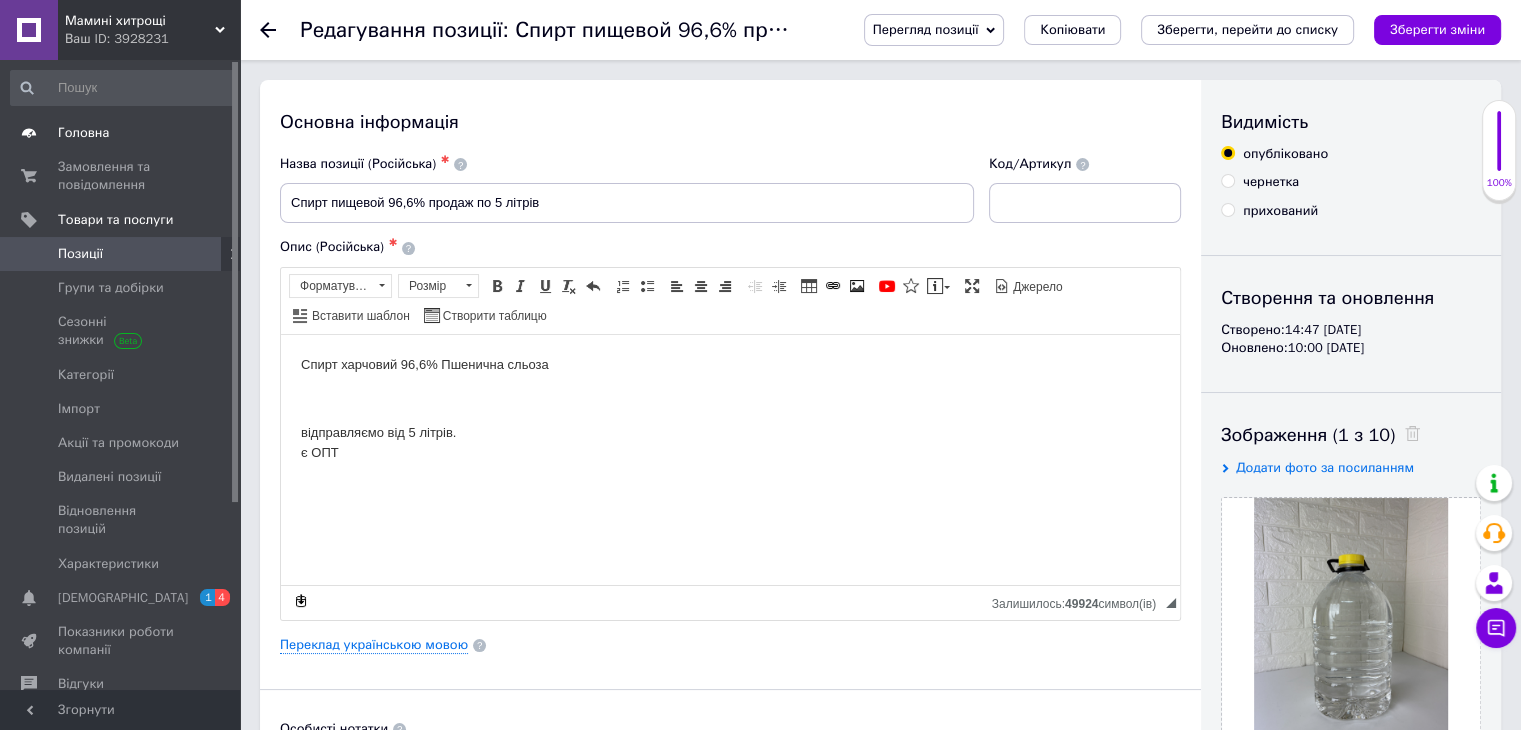 click on "Головна" at bounding box center [83, 133] 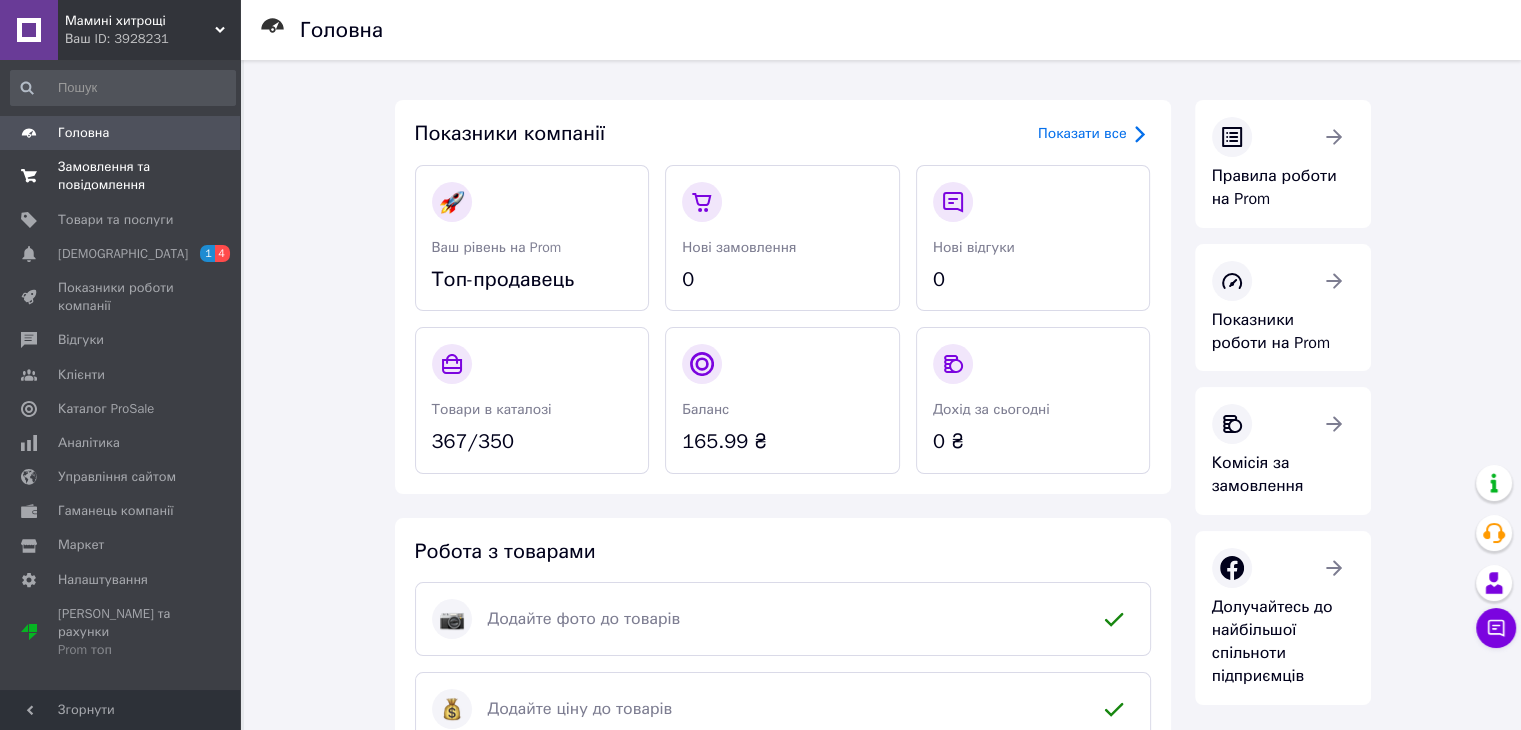 click on "Замовлення та повідомлення" at bounding box center [121, 176] 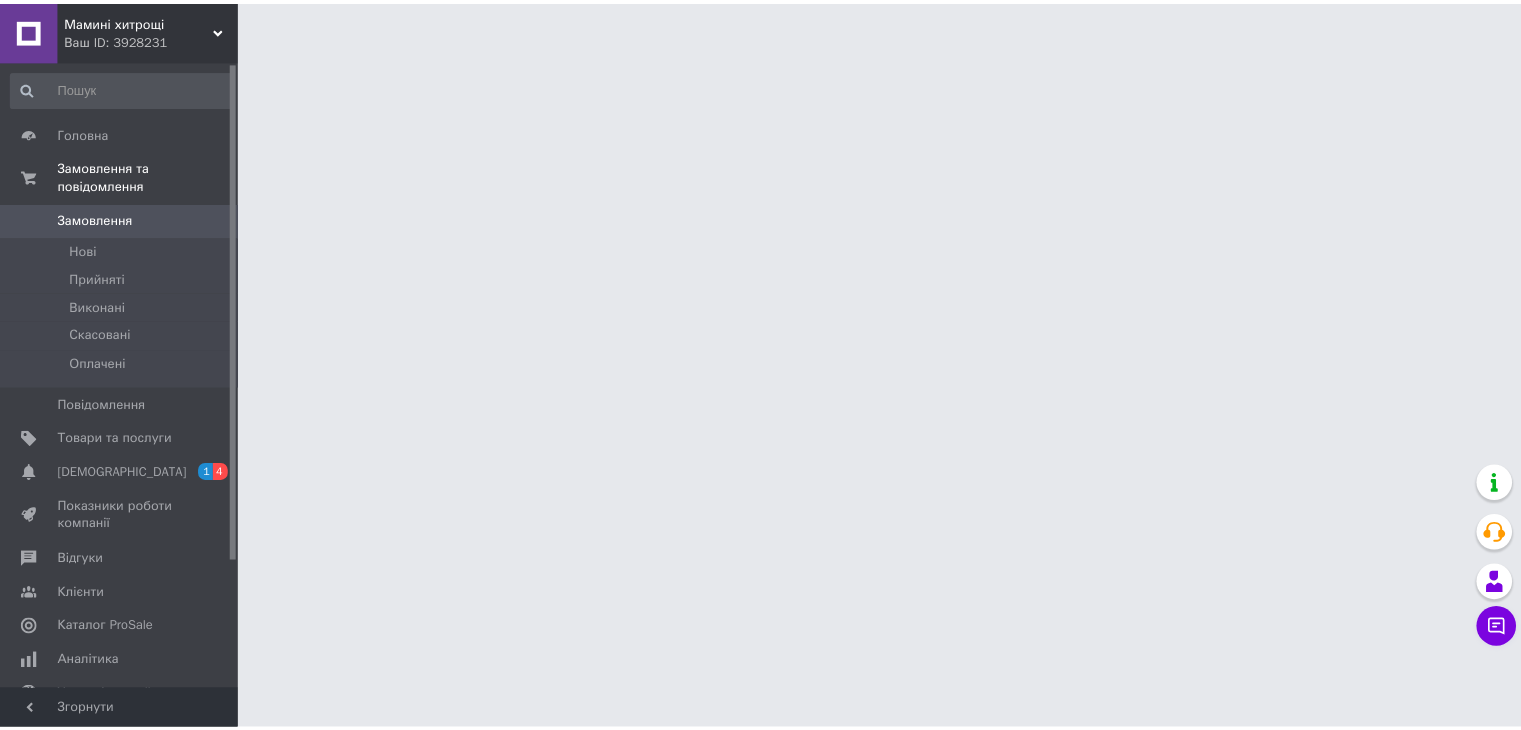 scroll, scrollTop: 0, scrollLeft: 0, axis: both 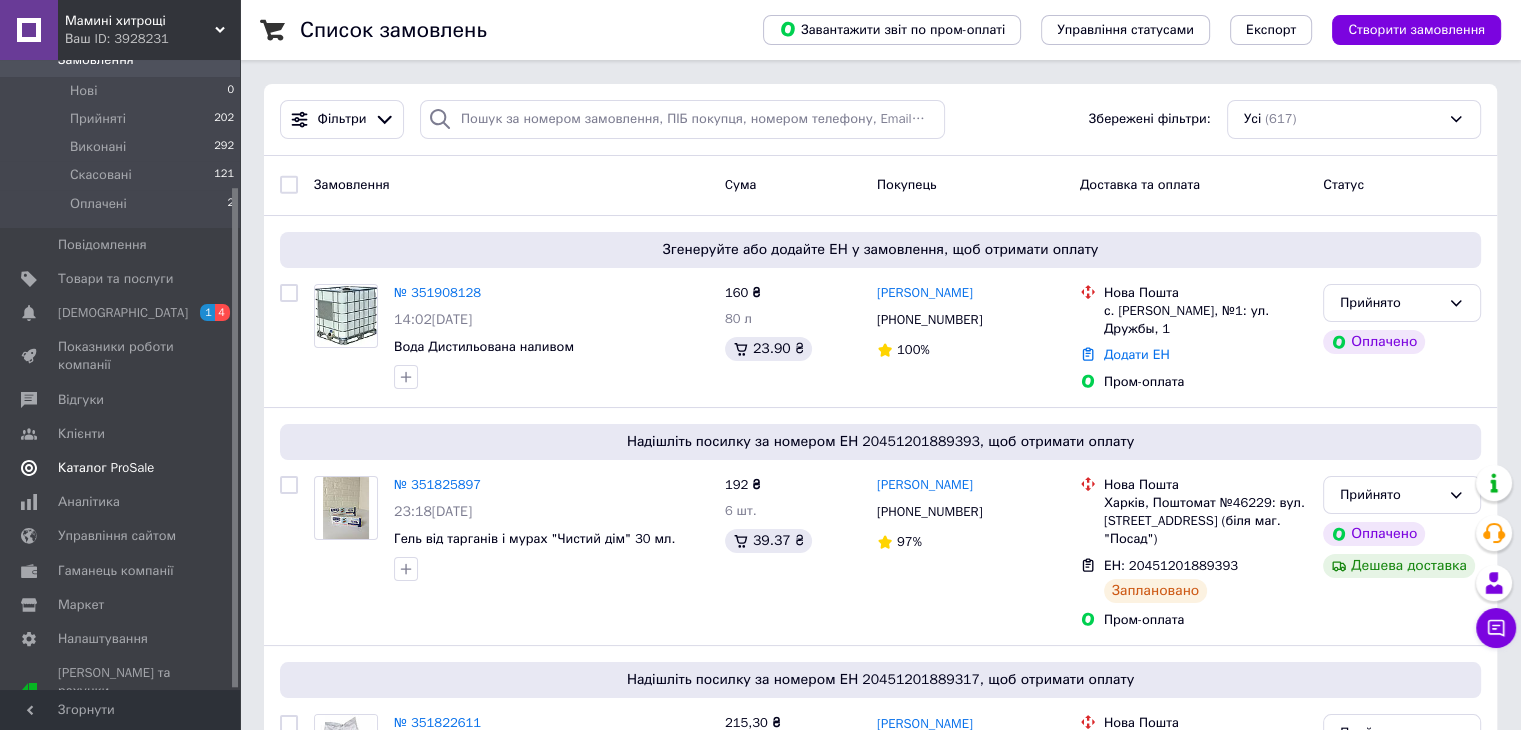 click on "Каталог ProSale" at bounding box center (106, 468) 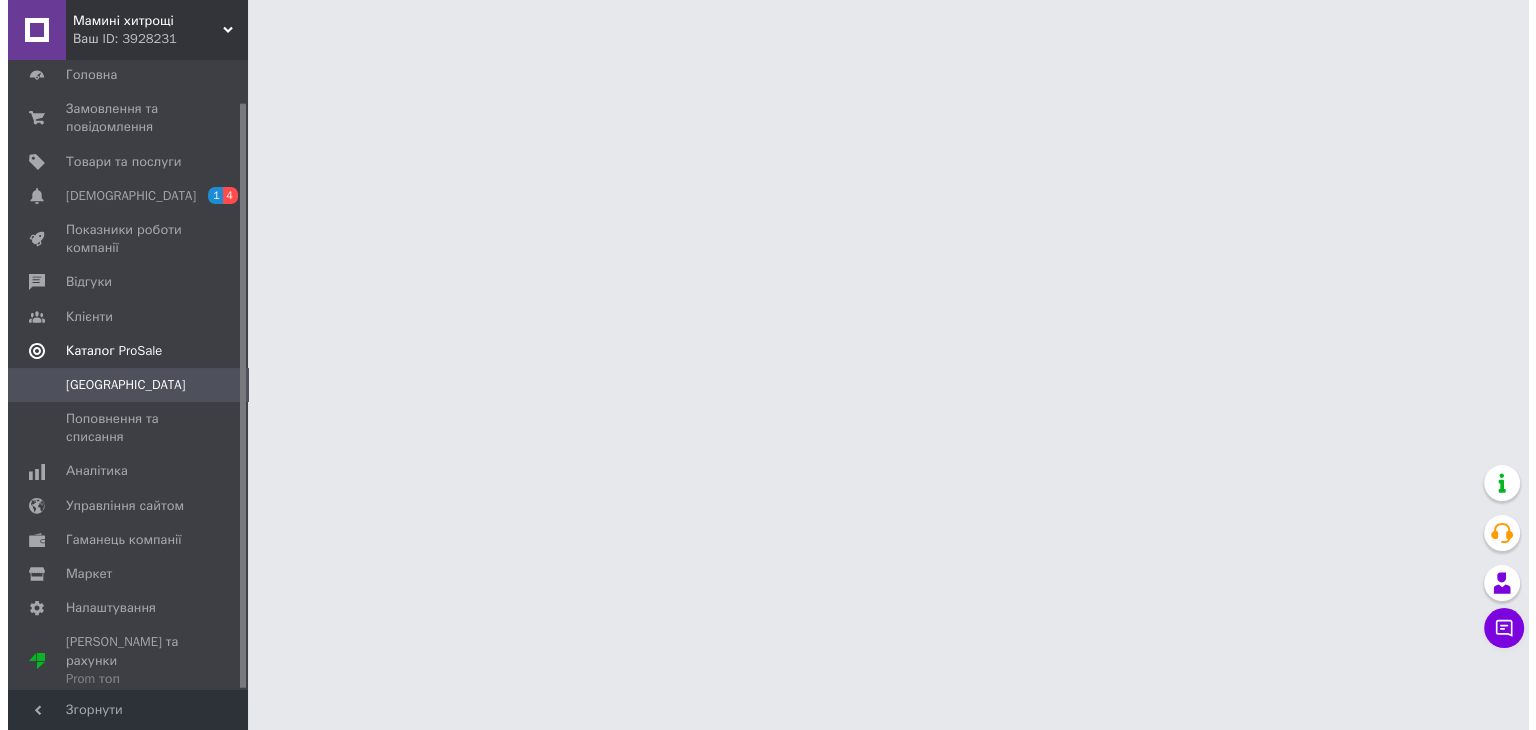scroll, scrollTop: 45, scrollLeft: 0, axis: vertical 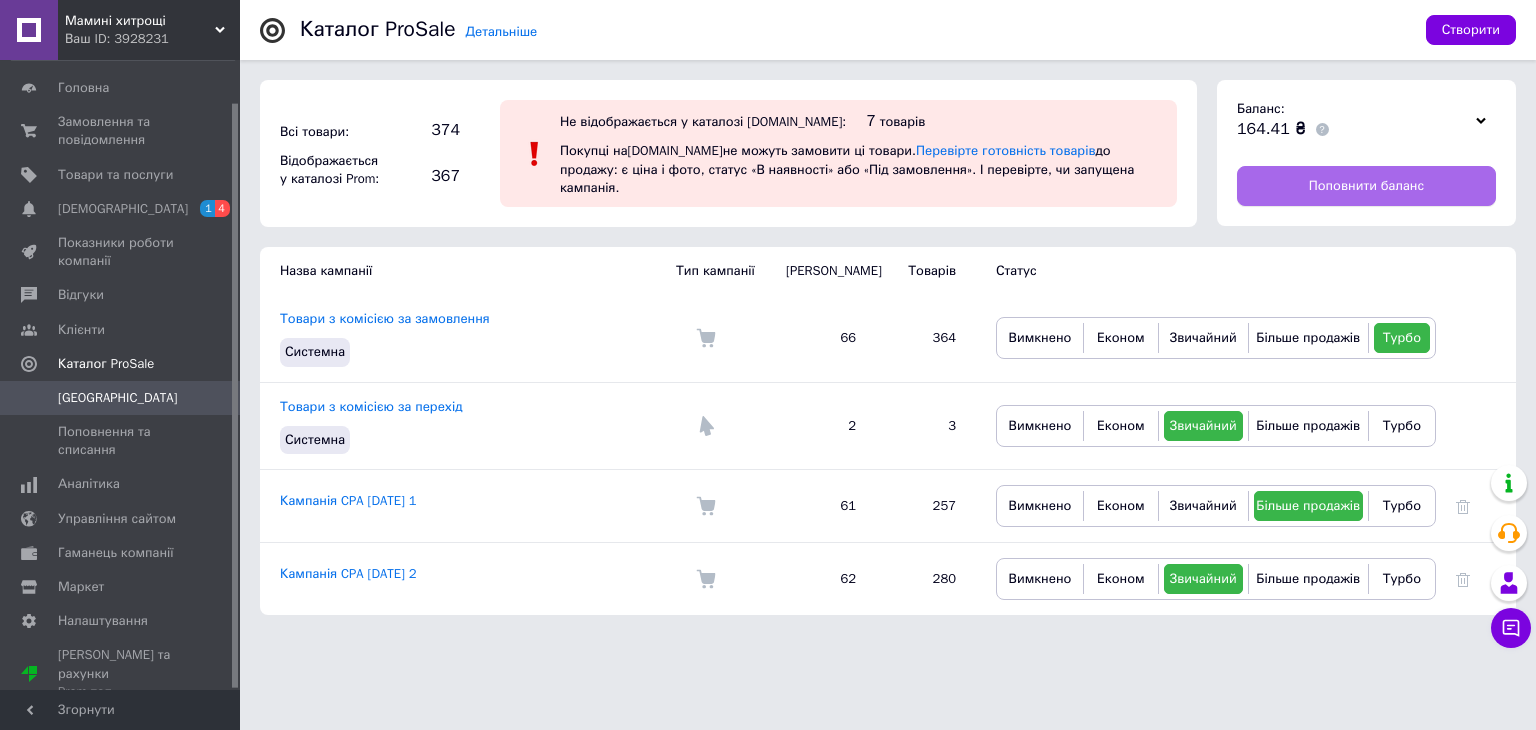 click on "Поповнити баланс" at bounding box center [1366, 186] 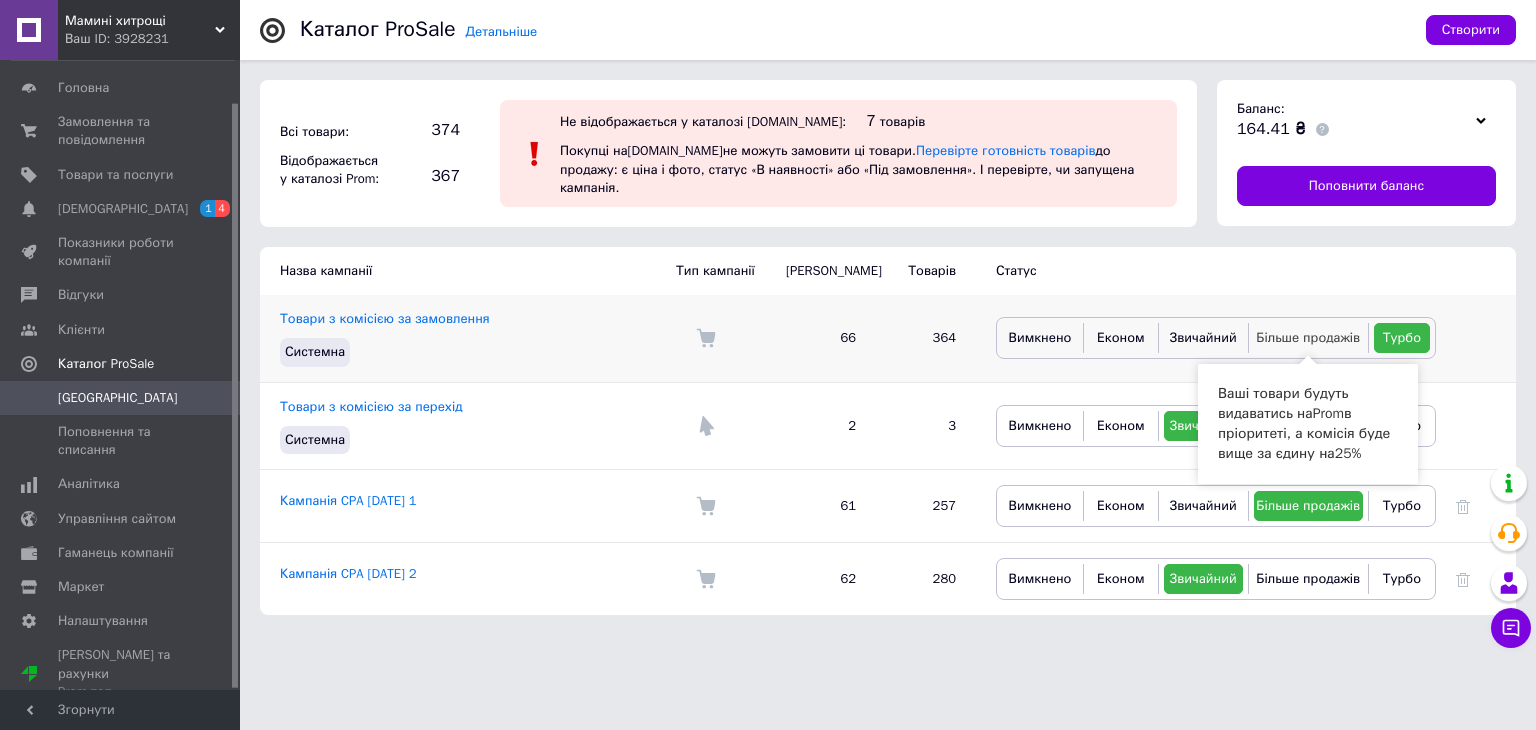 click on "Більше продажів" at bounding box center (1308, 337) 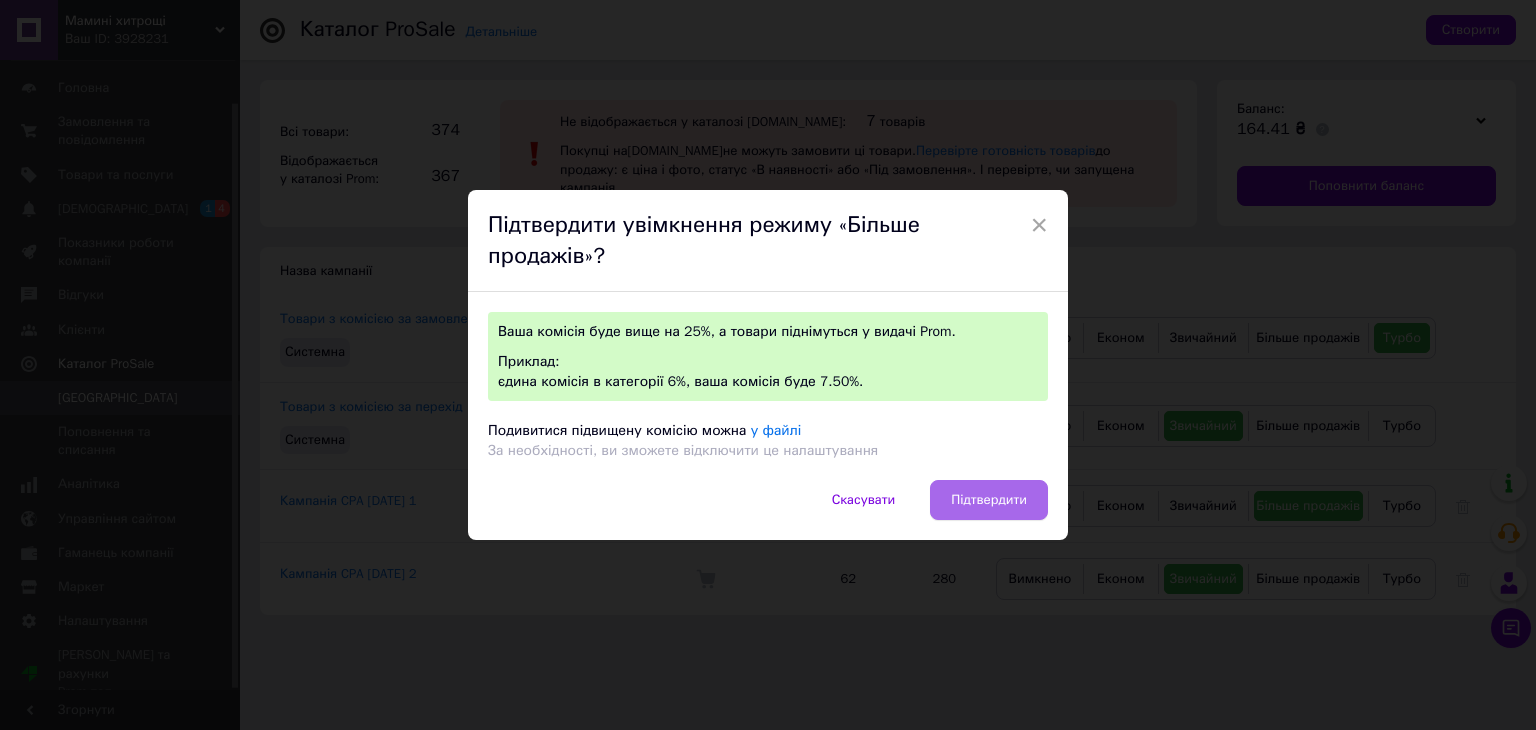 click on "Підтвердити" at bounding box center (989, 500) 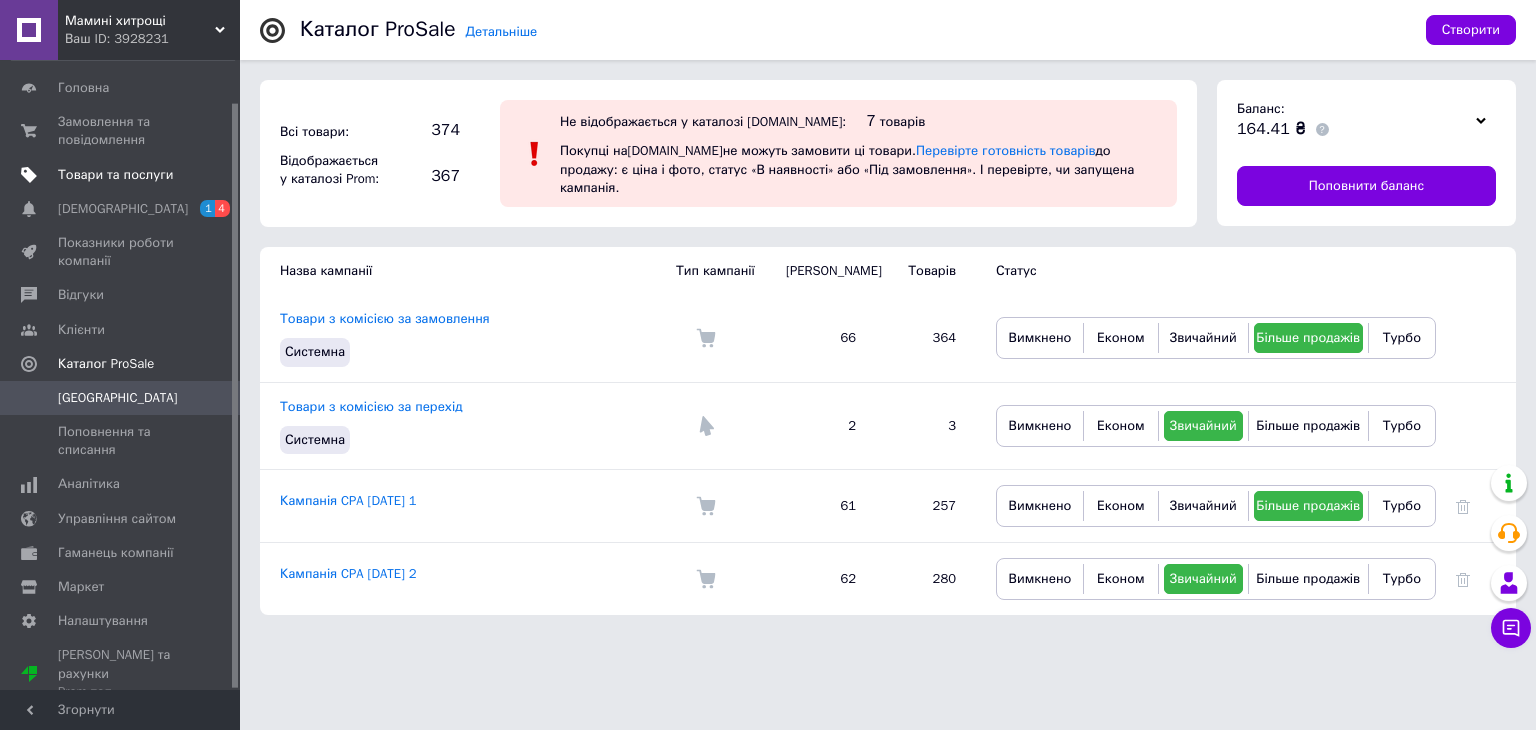 click on "Показники роботи компанії" at bounding box center [123, 252] 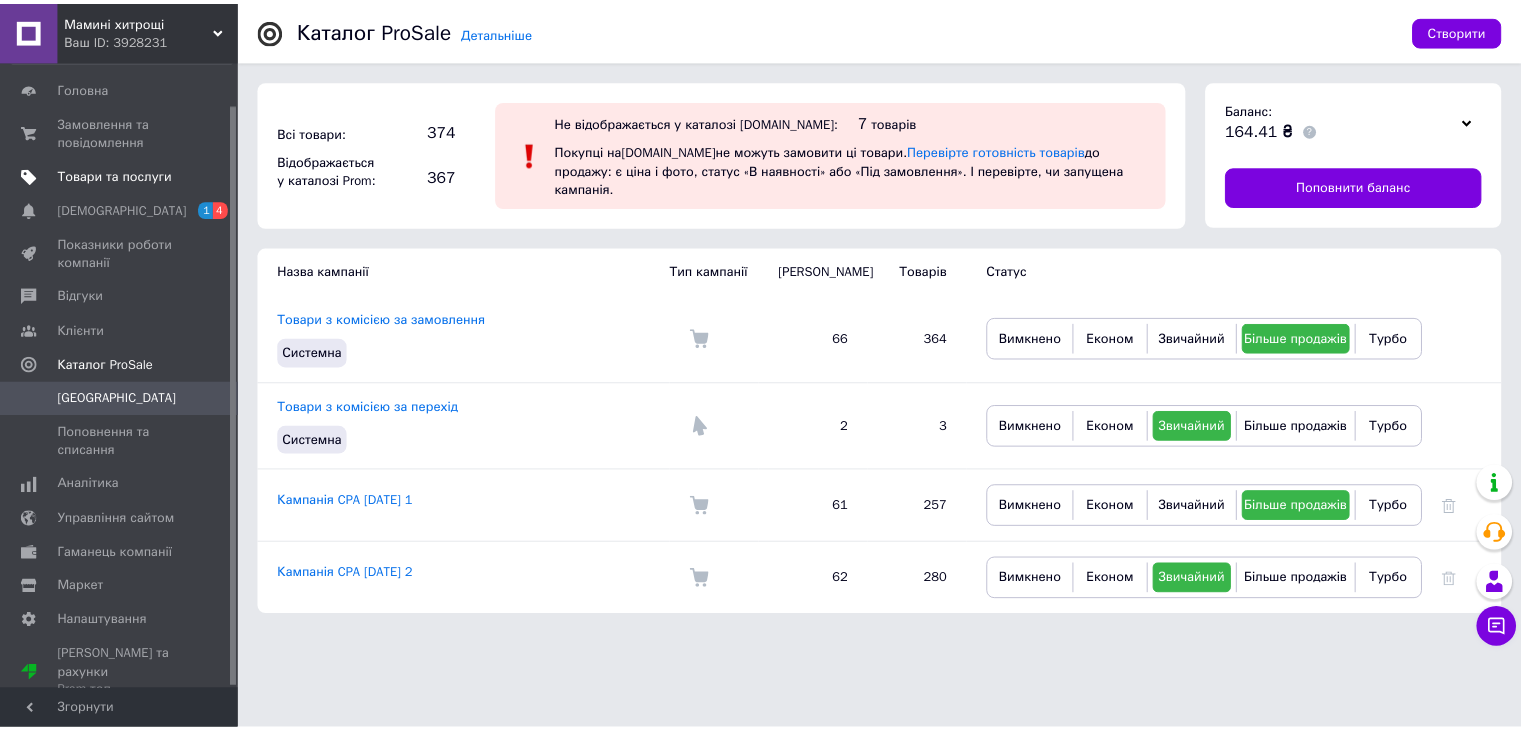 scroll, scrollTop: 0, scrollLeft: 0, axis: both 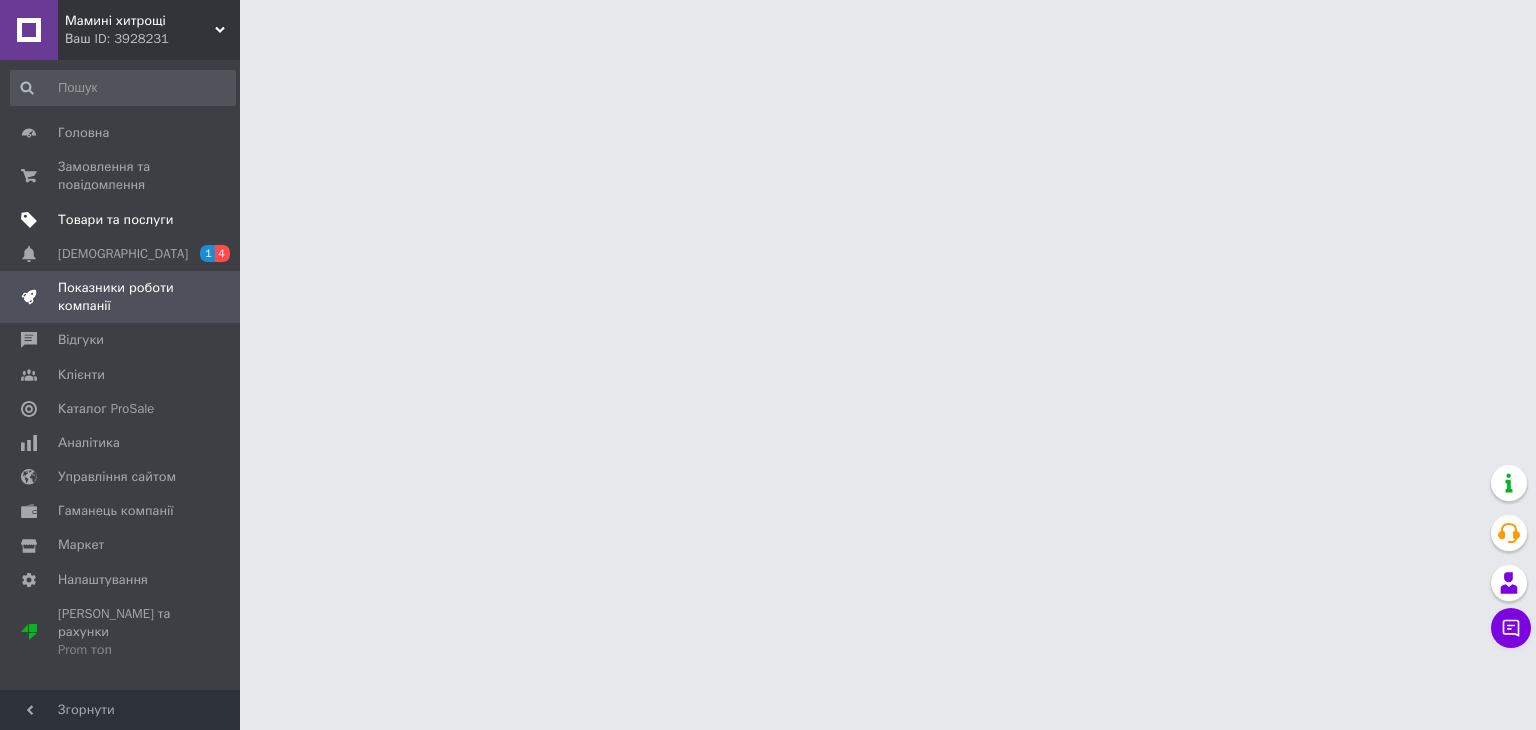 click on "Товари та послуги" at bounding box center (115, 220) 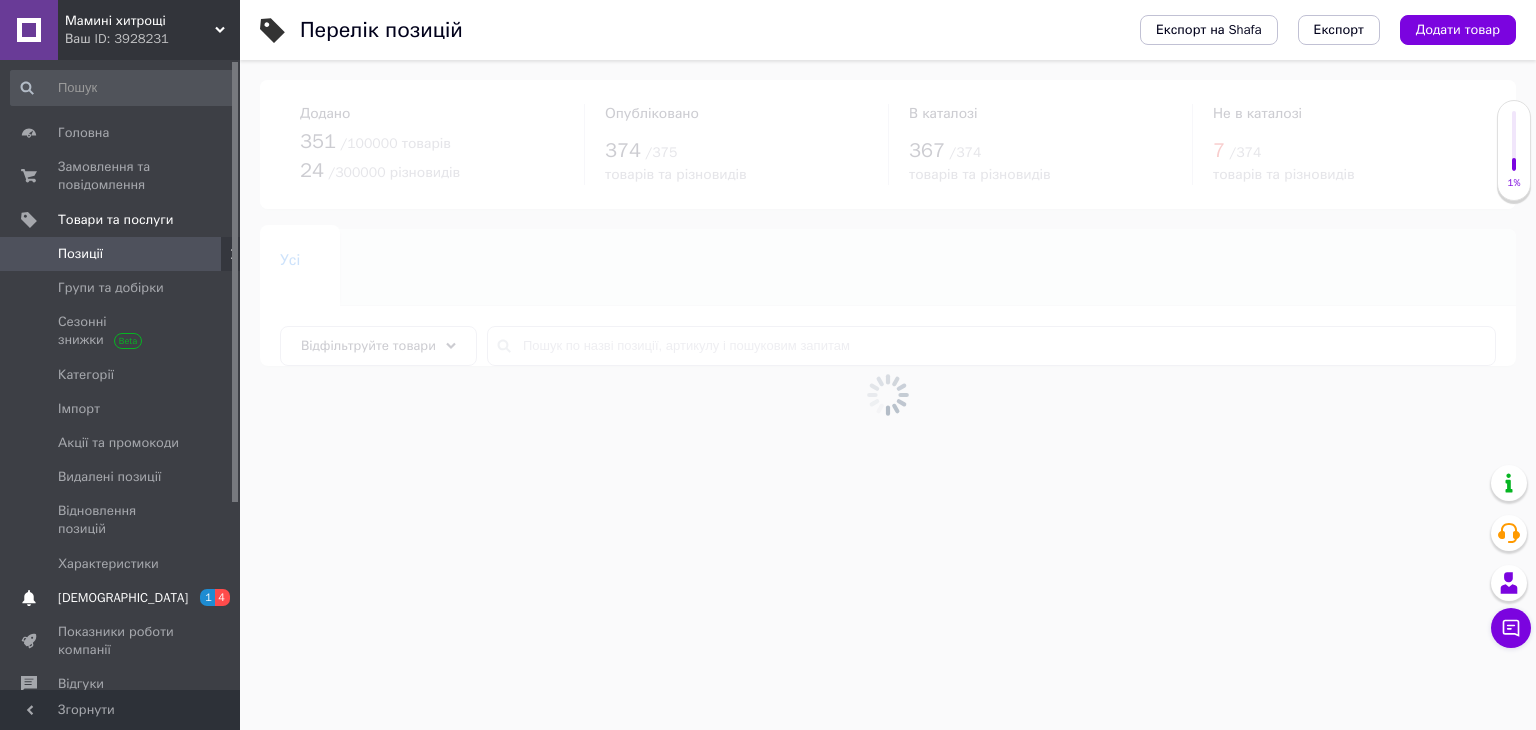 click on "[DEMOGRAPHIC_DATA]" at bounding box center (123, 598) 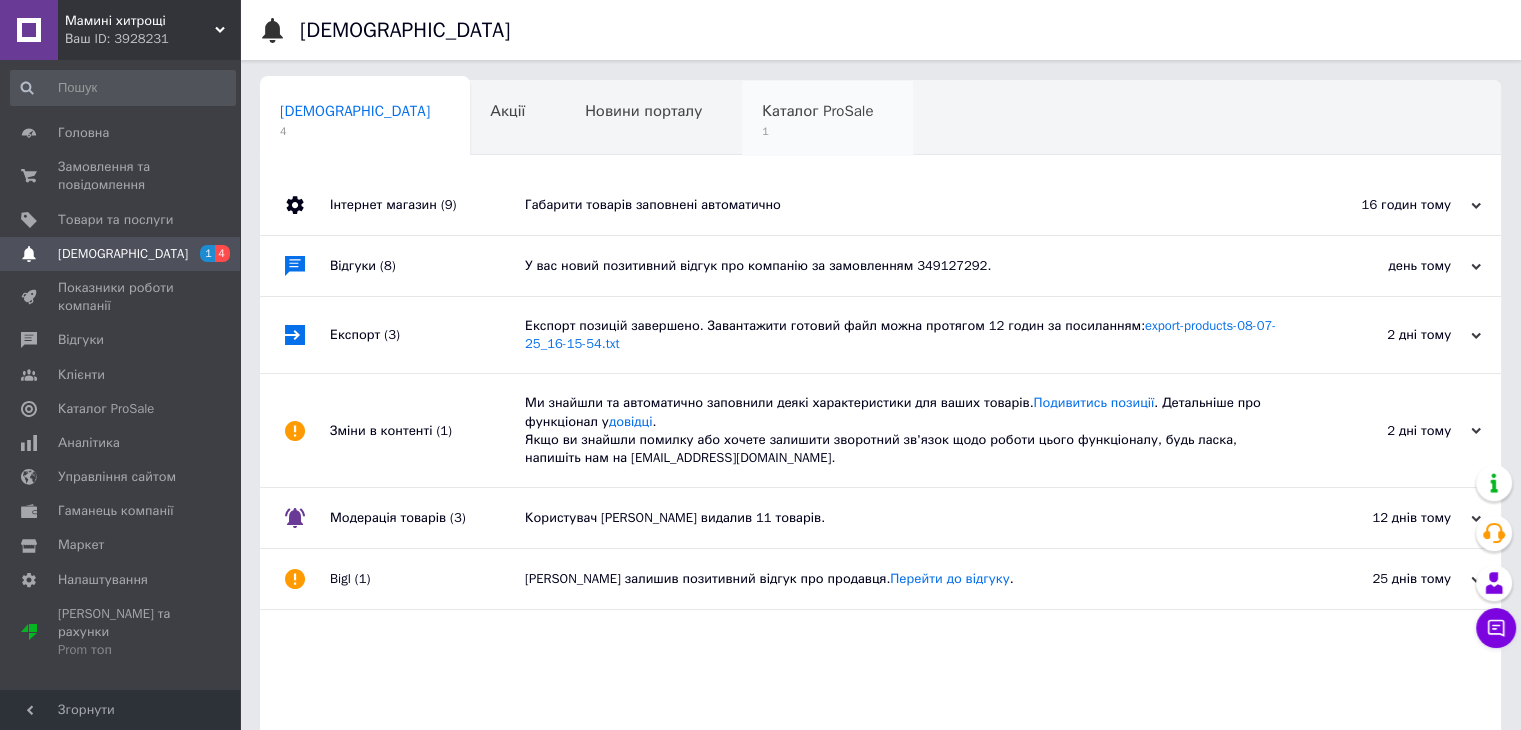 click on "1" at bounding box center [817, 131] 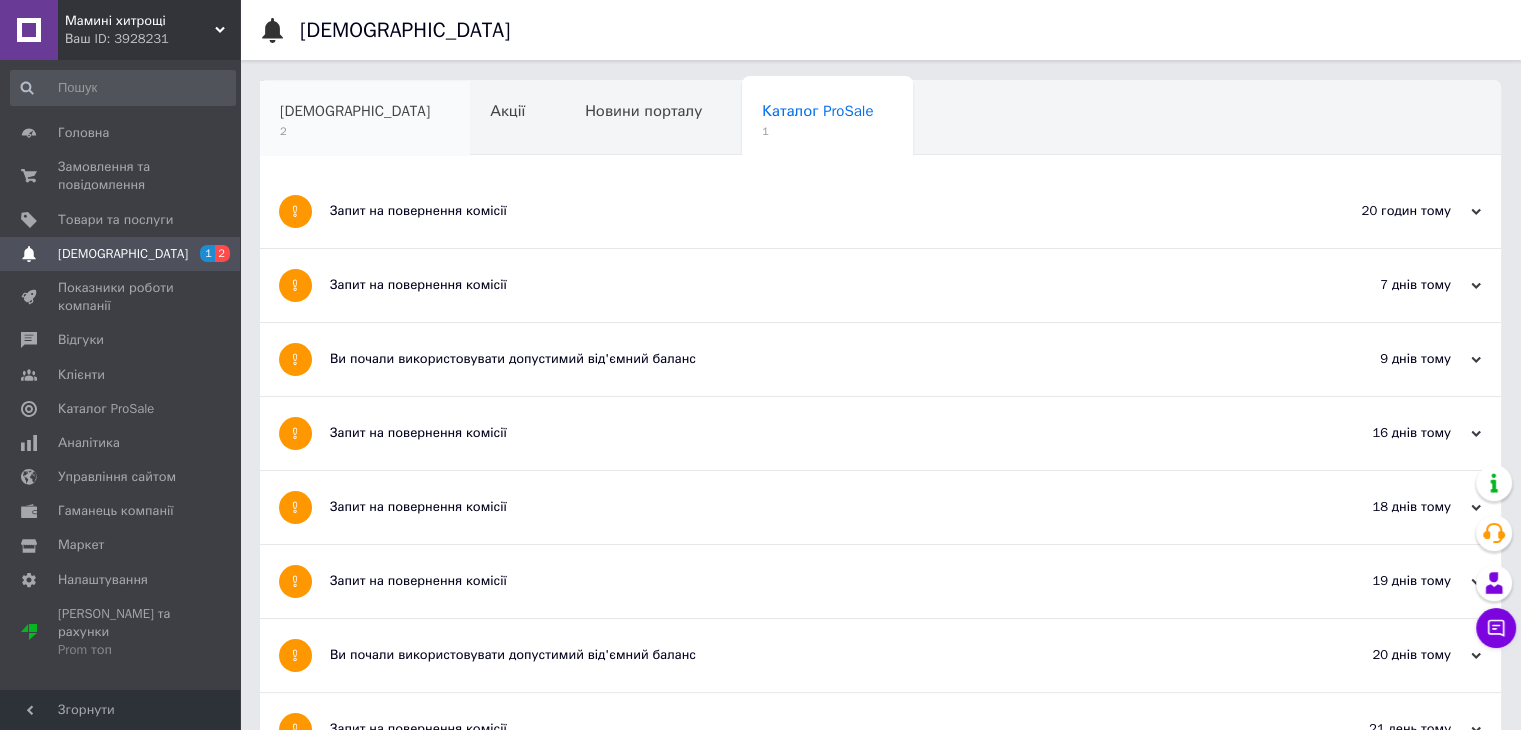 click on "[DEMOGRAPHIC_DATA]" at bounding box center (355, 111) 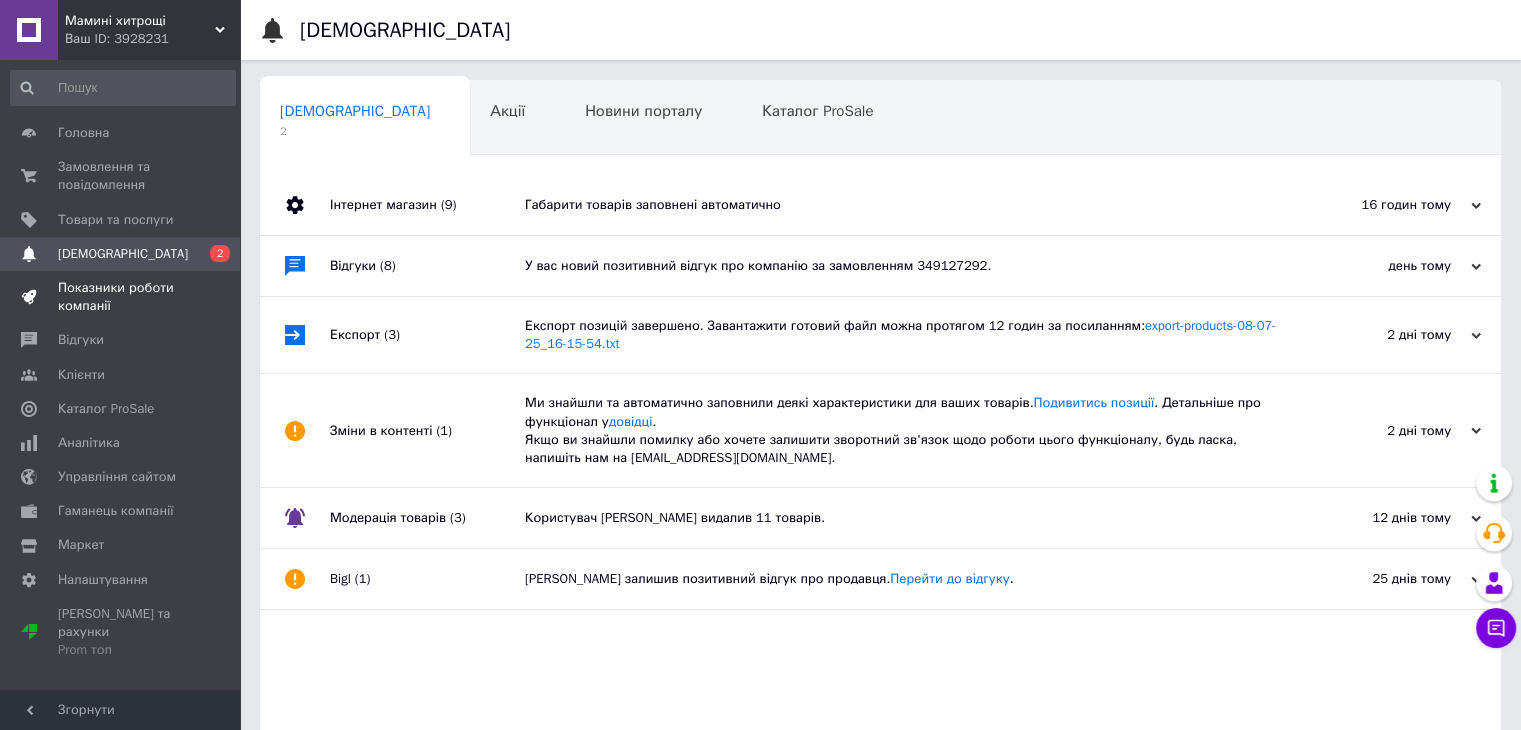 click on "Показники роботи компанії" at bounding box center (121, 297) 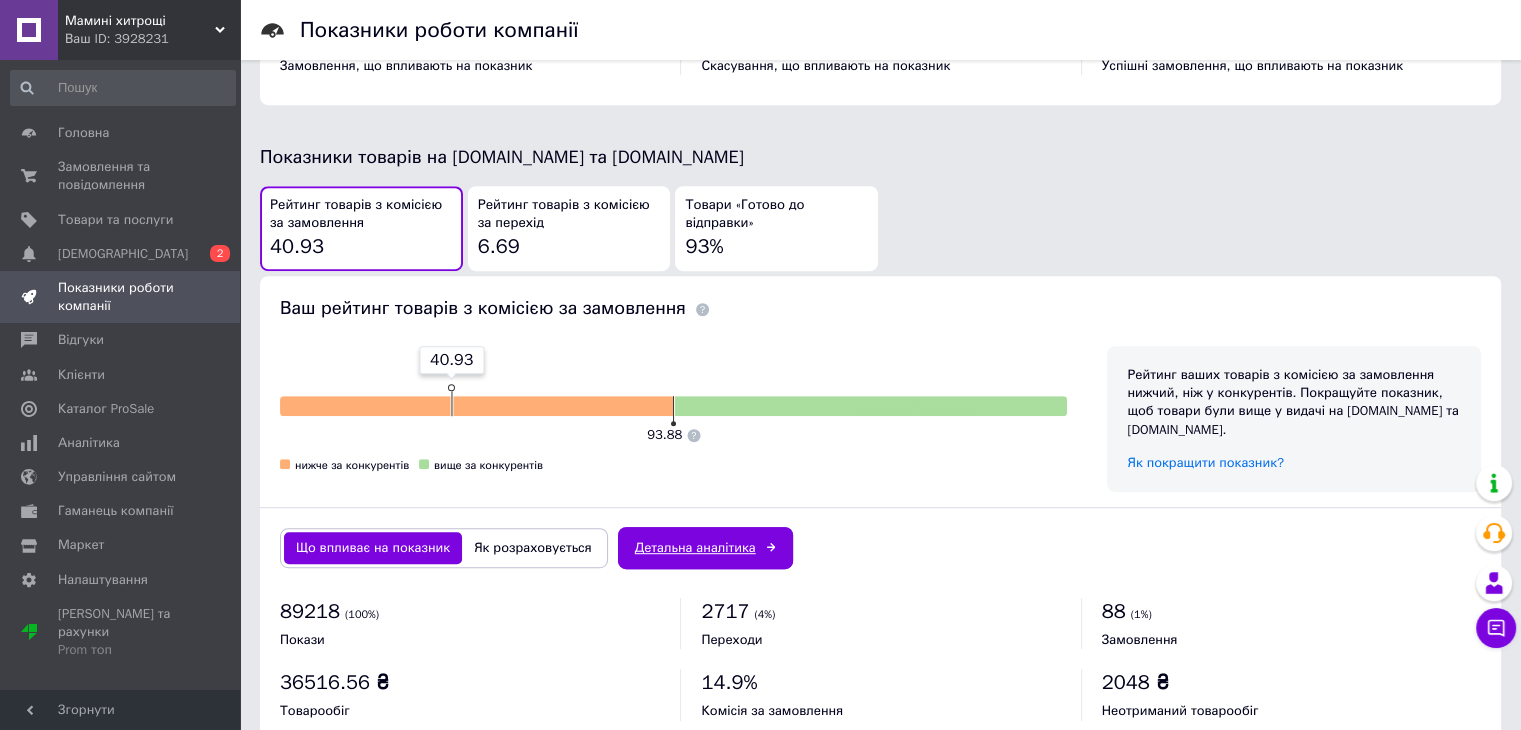 scroll, scrollTop: 1000, scrollLeft: 0, axis: vertical 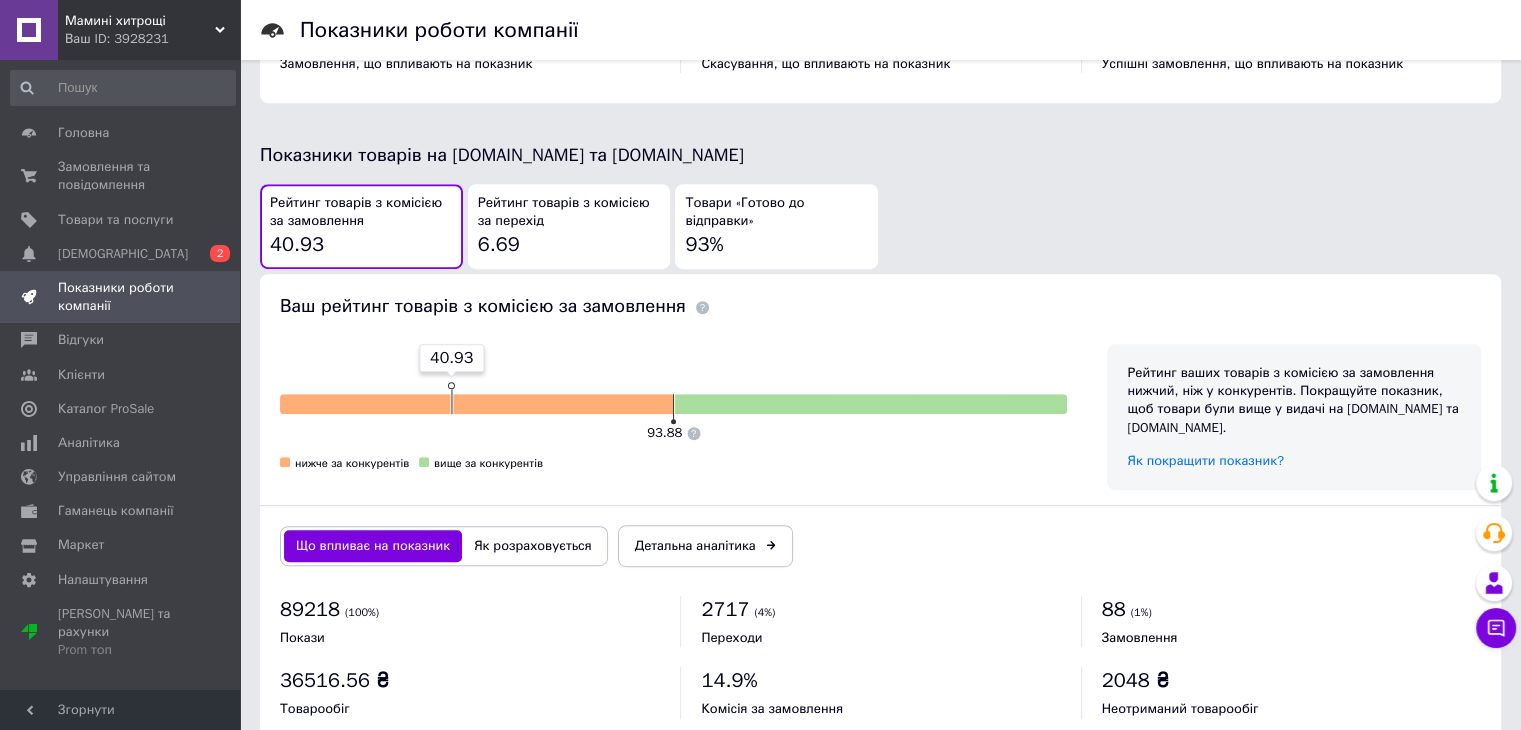 click on "Рейтинг товарів з комісією за перехід 6.69" at bounding box center [569, 226] 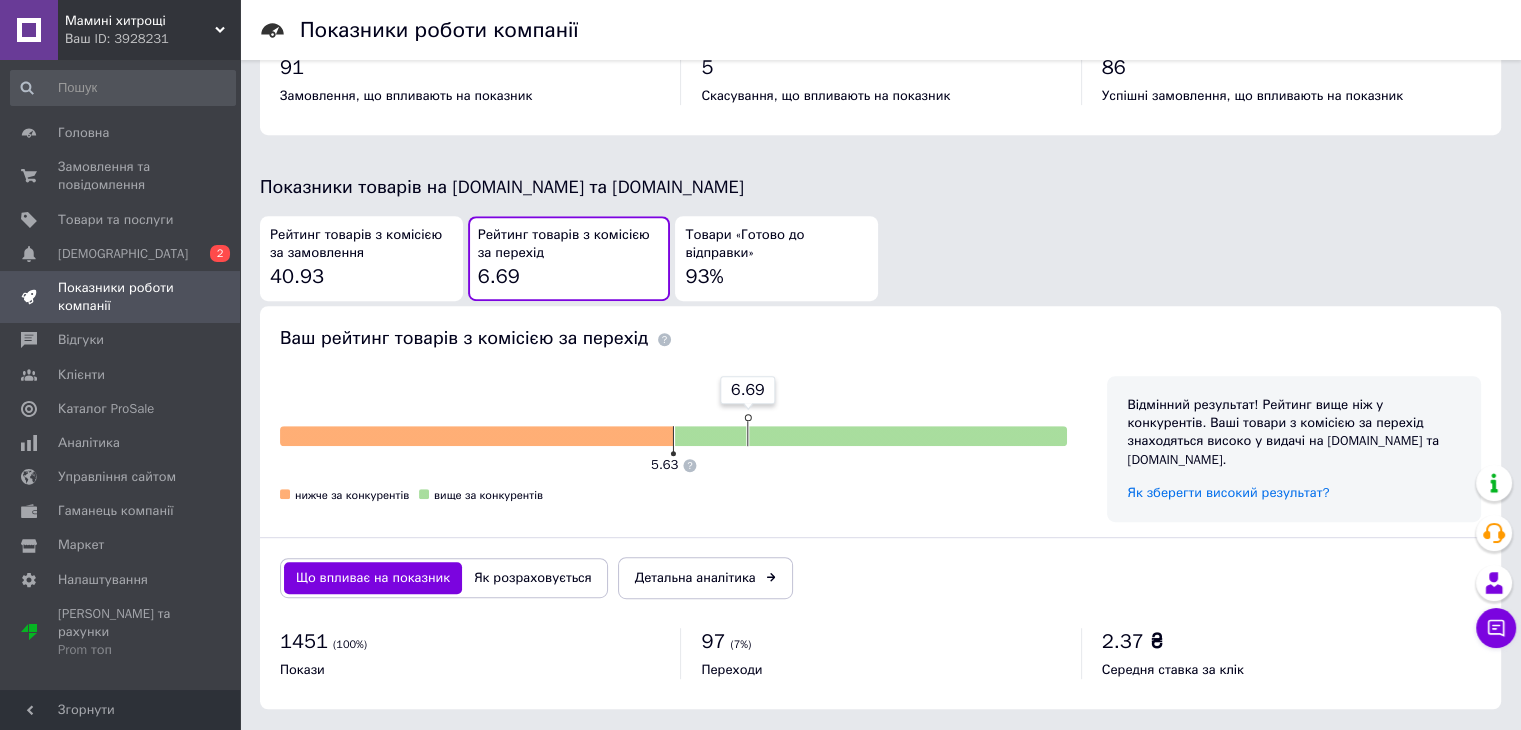 click on "Рейтинг товарів з комісією за замовлення" at bounding box center (361, 244) 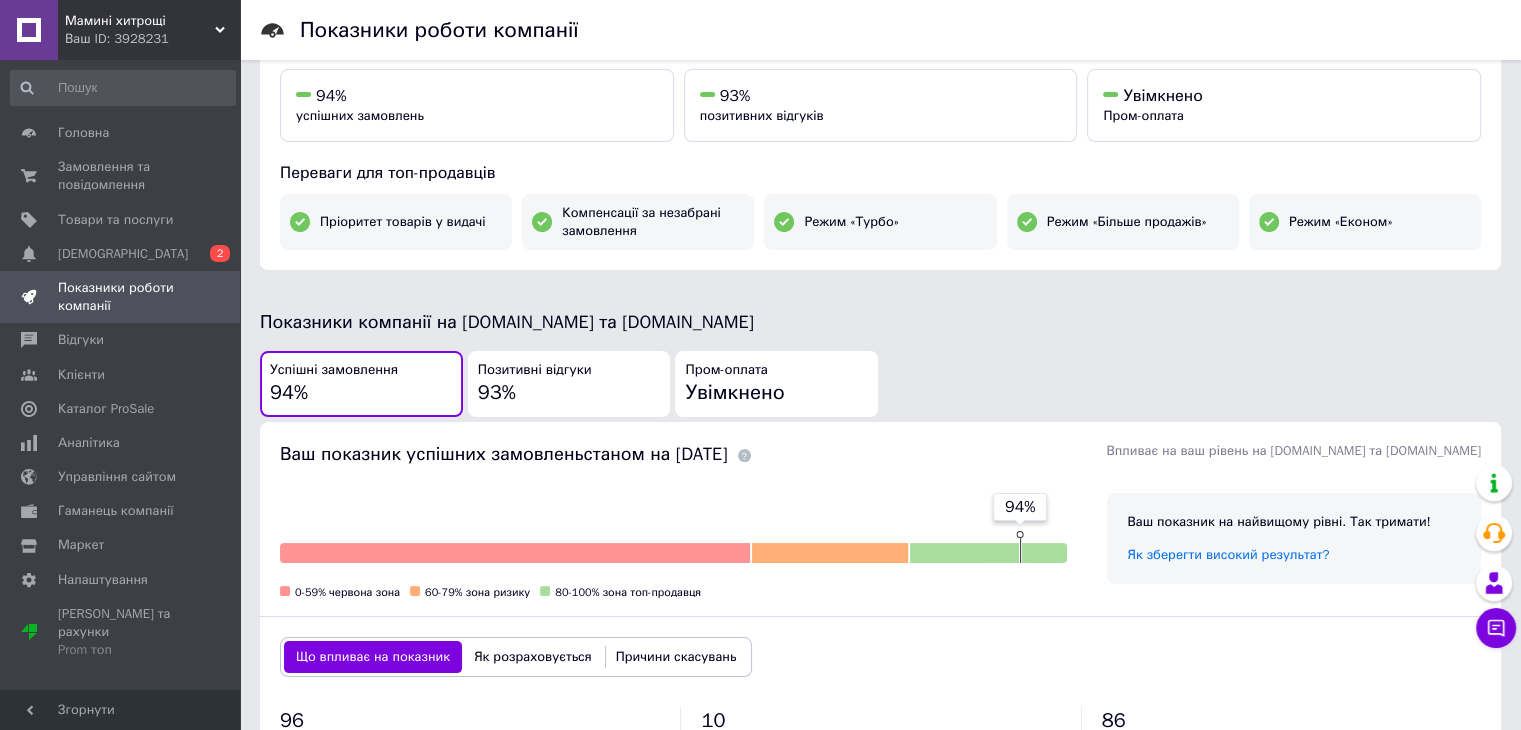 scroll, scrollTop: 239, scrollLeft: 0, axis: vertical 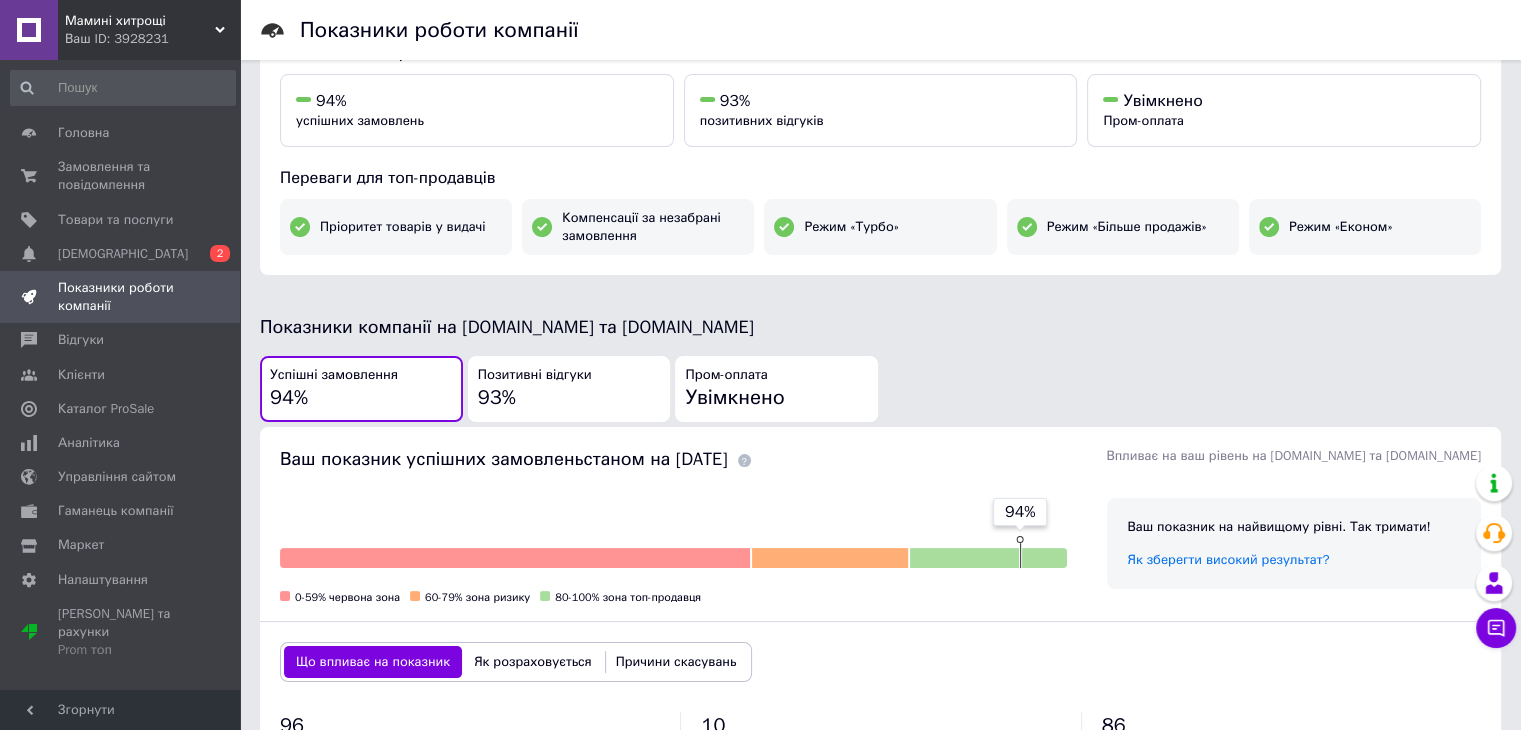 click on "Позитивні відгуки 93%" at bounding box center [569, 389] 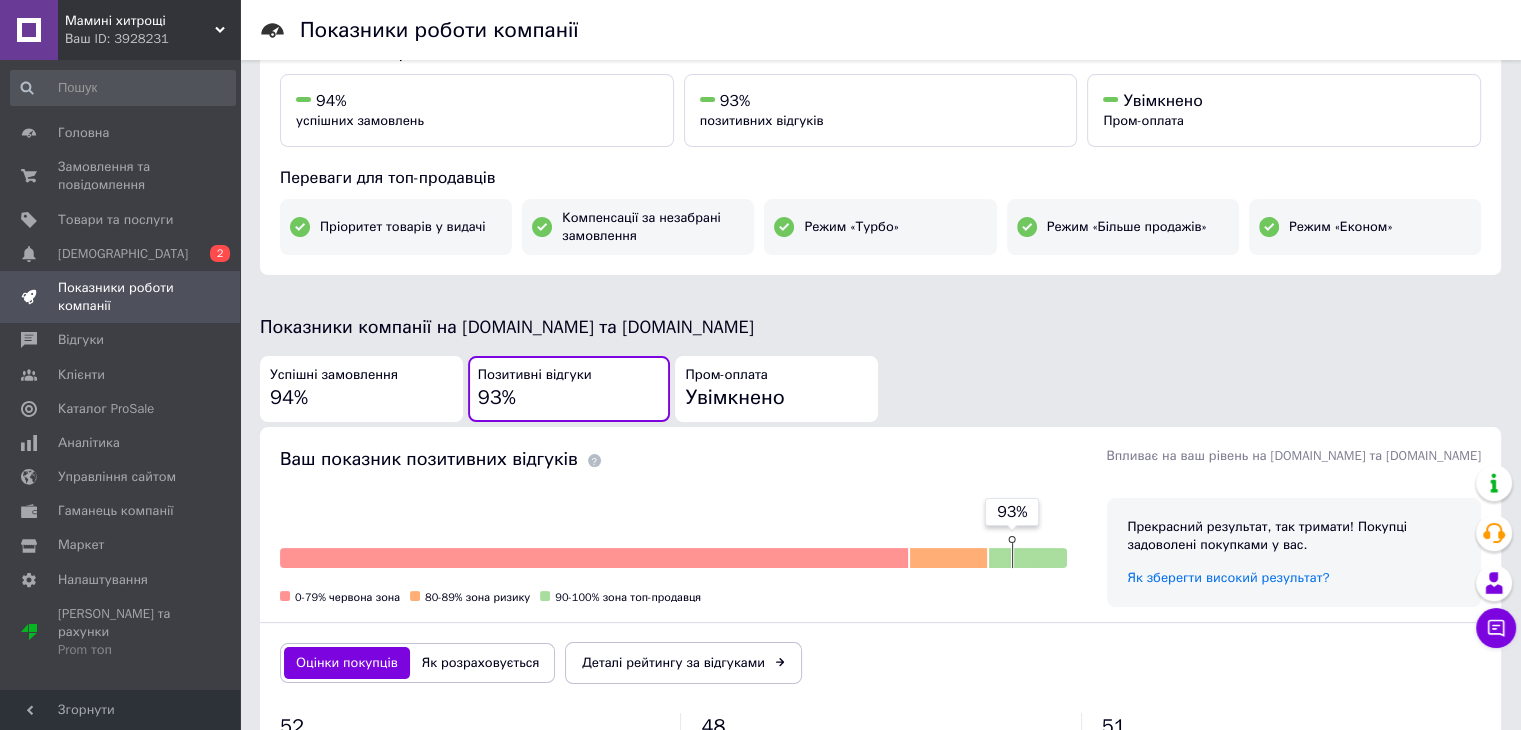 click on "Увімкнено" at bounding box center (734, 398) 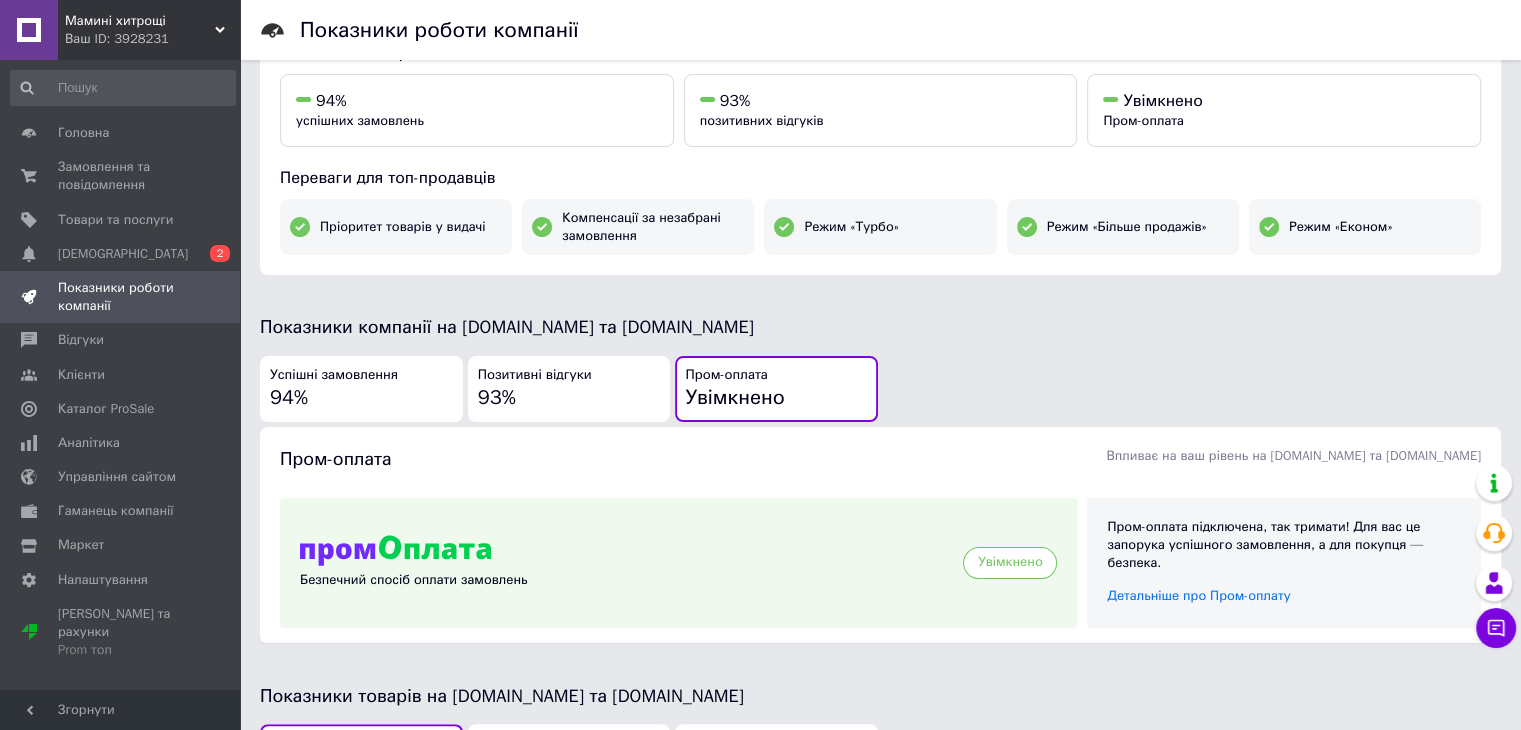 click on "Успішні замовлення 94%" at bounding box center [361, 389] 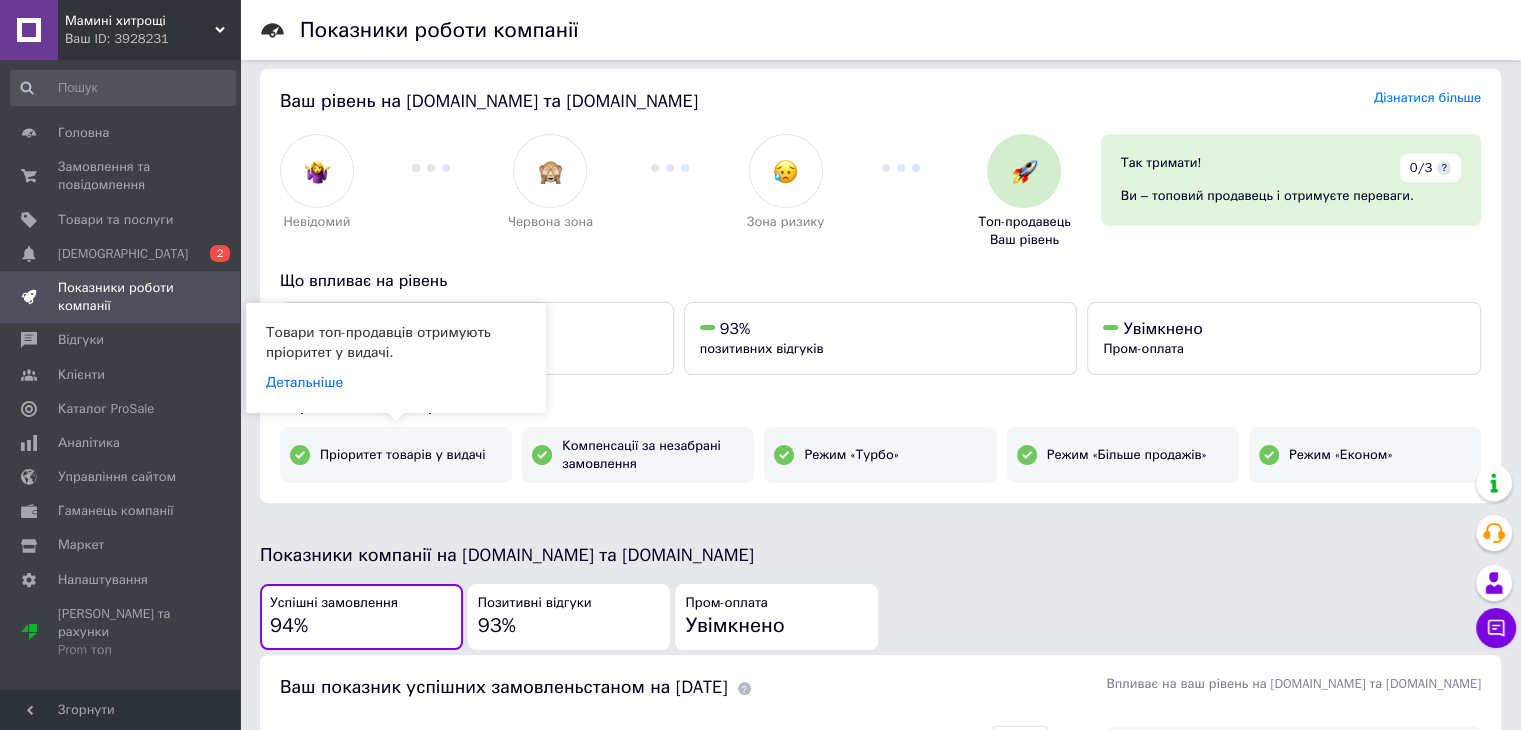 scroll, scrollTop: 0, scrollLeft: 0, axis: both 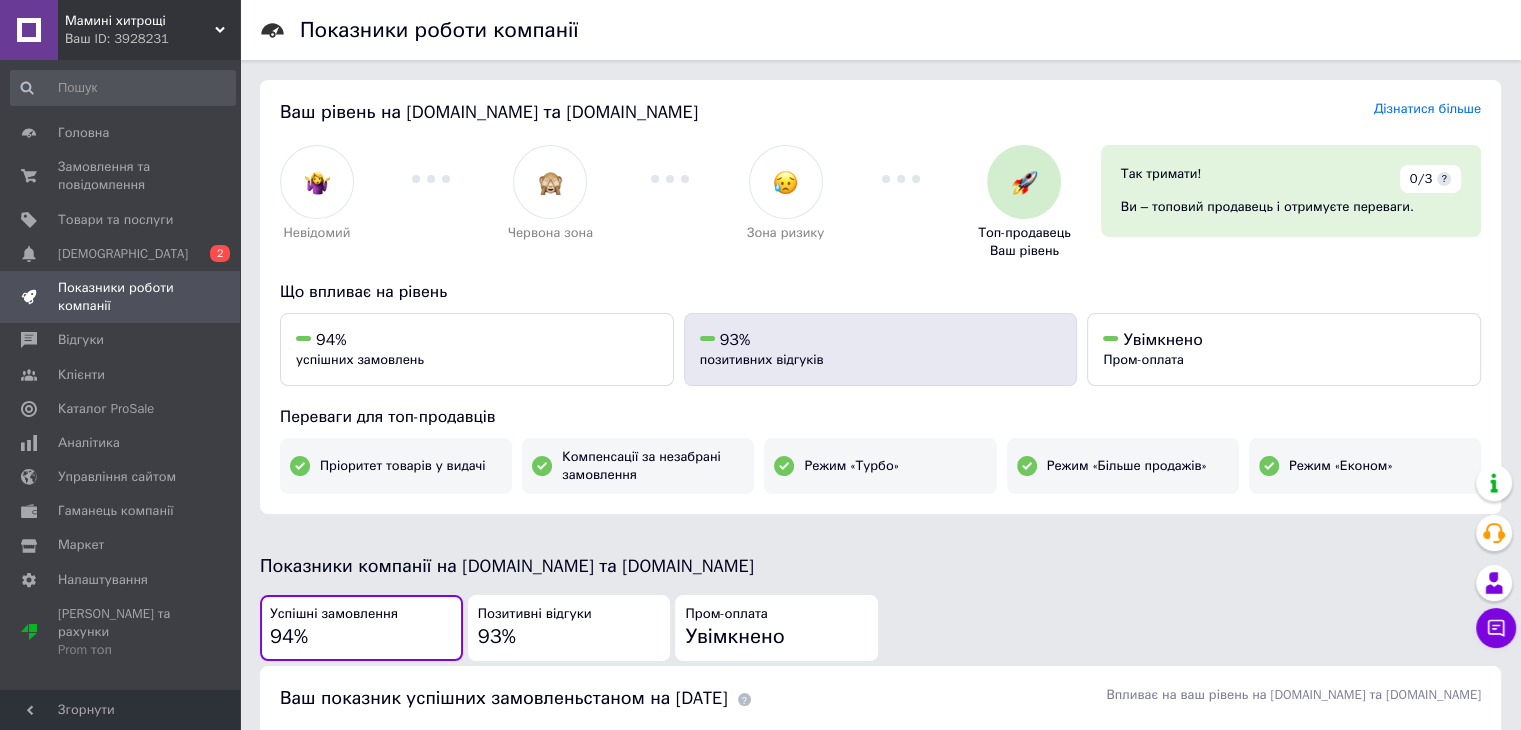 click on "93% позитивних відгуків" at bounding box center [881, 349] 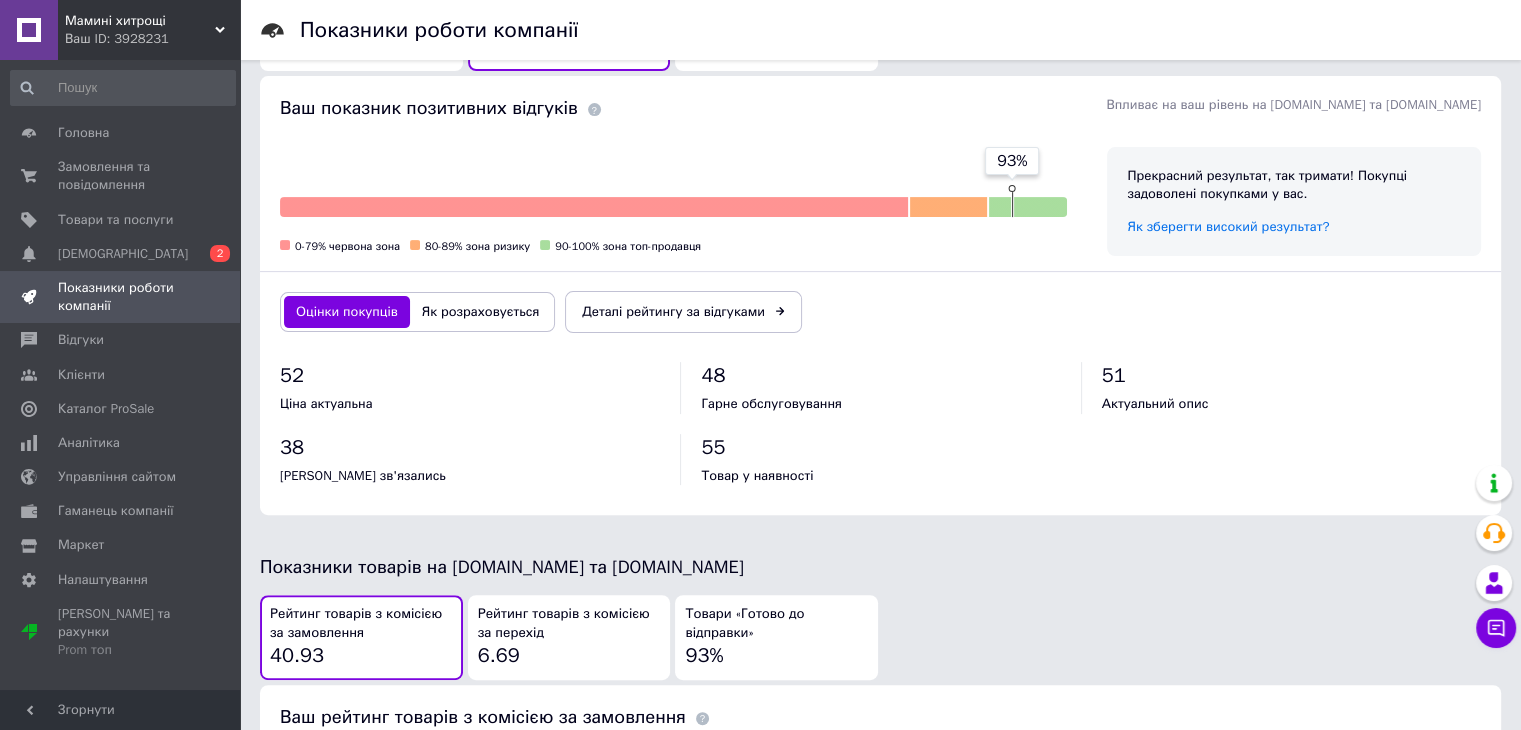 scroll, scrollTop: 0, scrollLeft: 0, axis: both 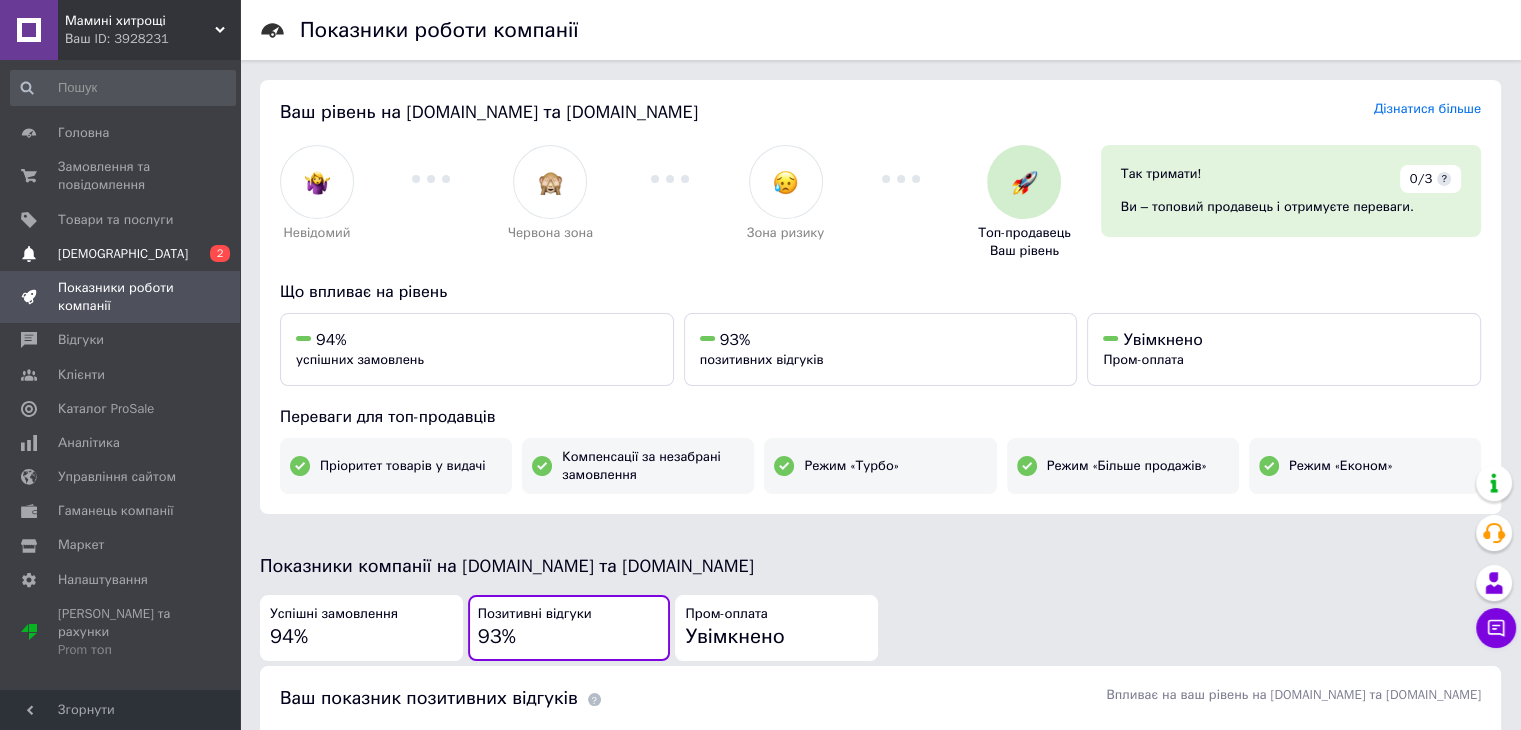 click on "[DEMOGRAPHIC_DATA]" at bounding box center (123, 254) 